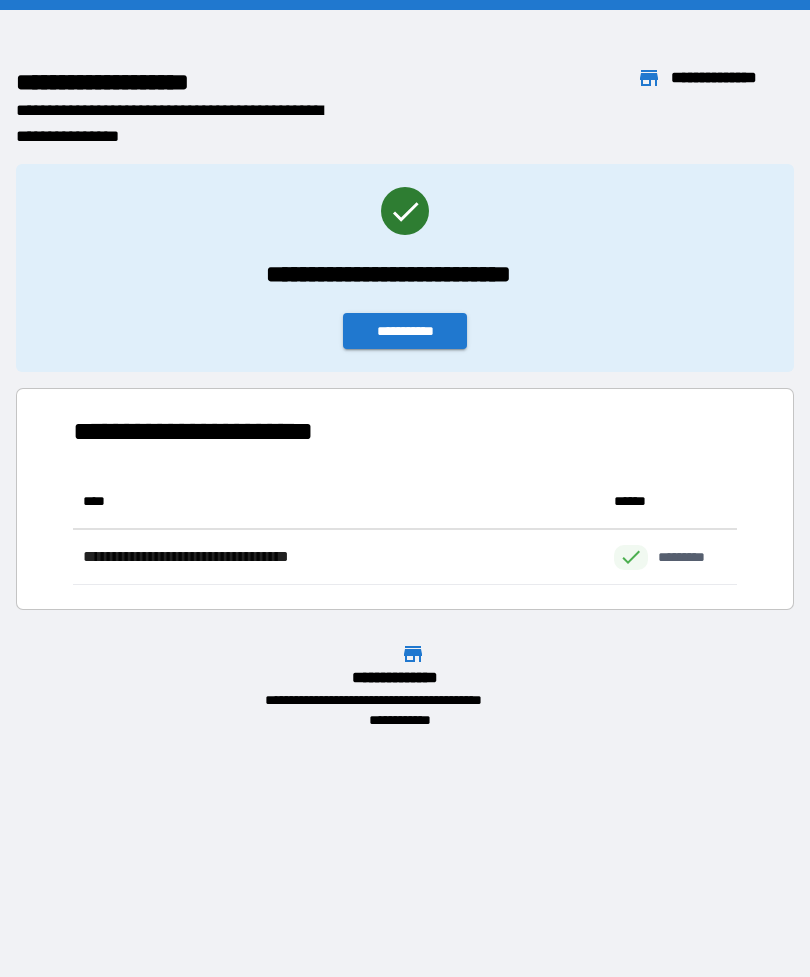 scroll, scrollTop: 62, scrollLeft: 0, axis: vertical 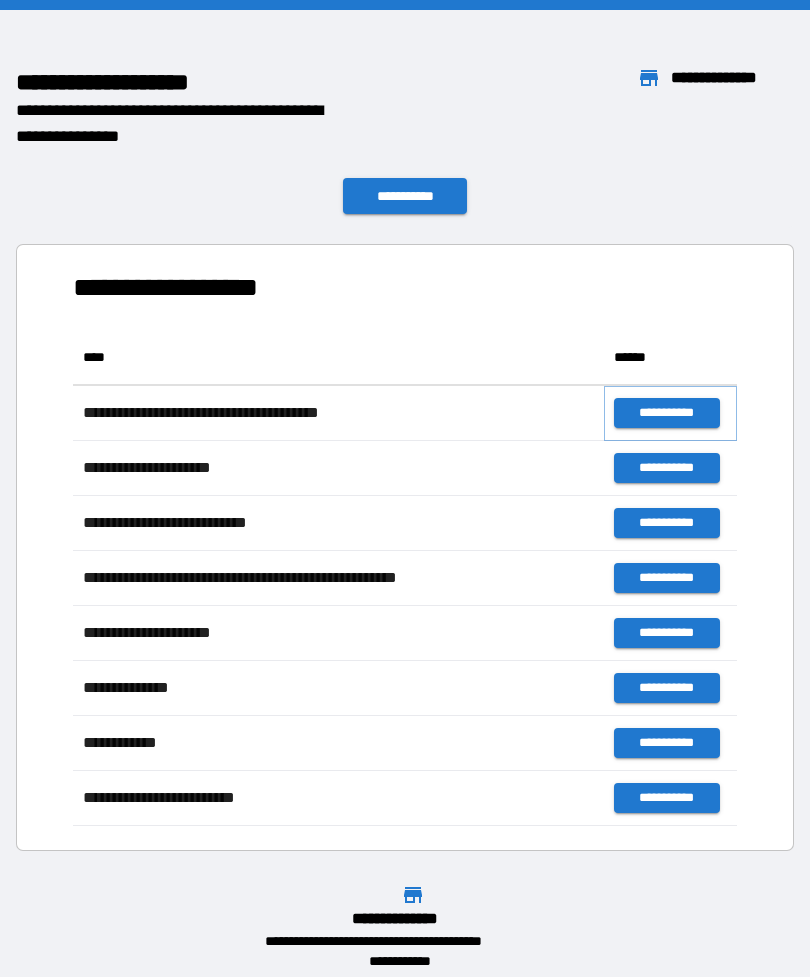 click on "**********" at bounding box center (666, 413) 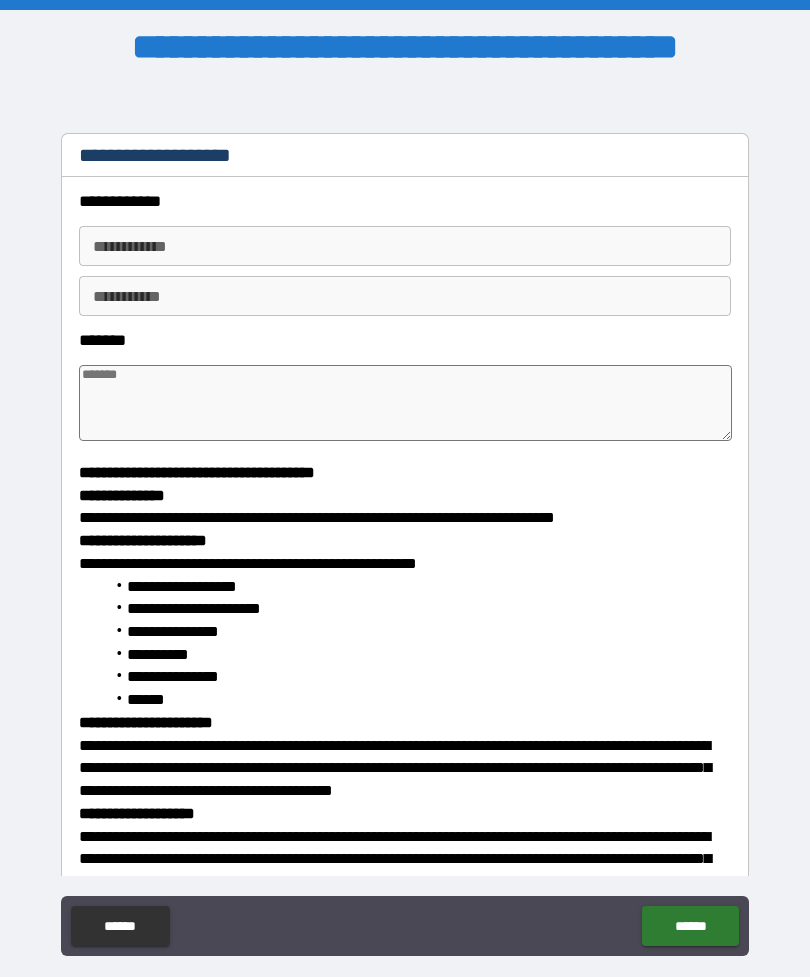 type on "*" 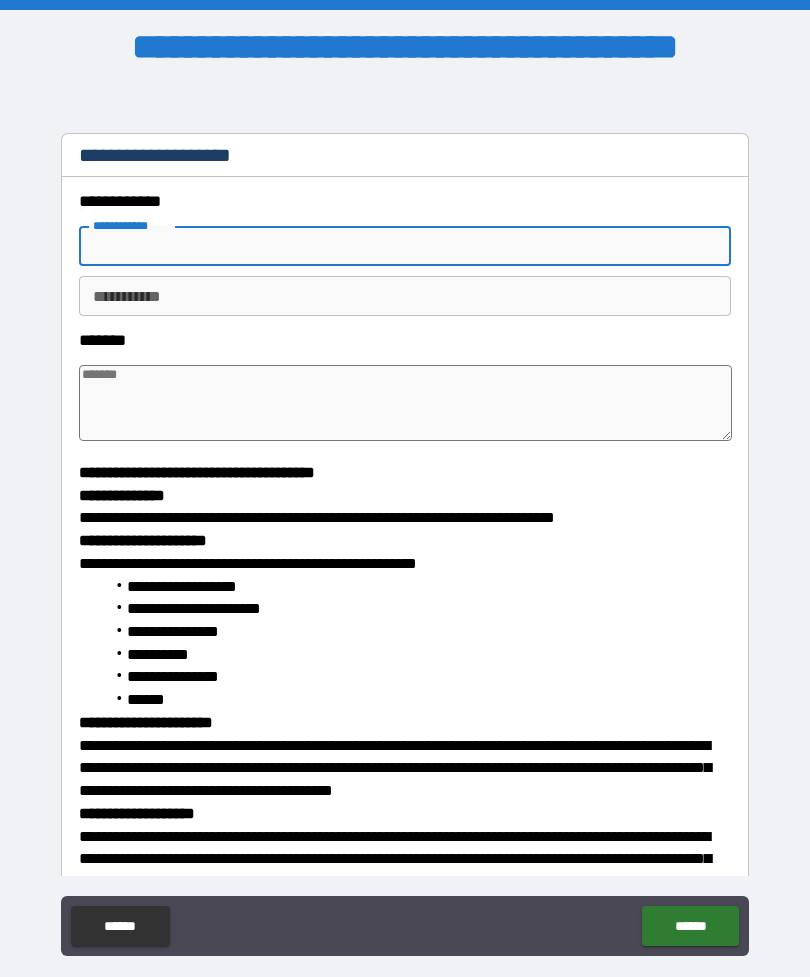 type on "*" 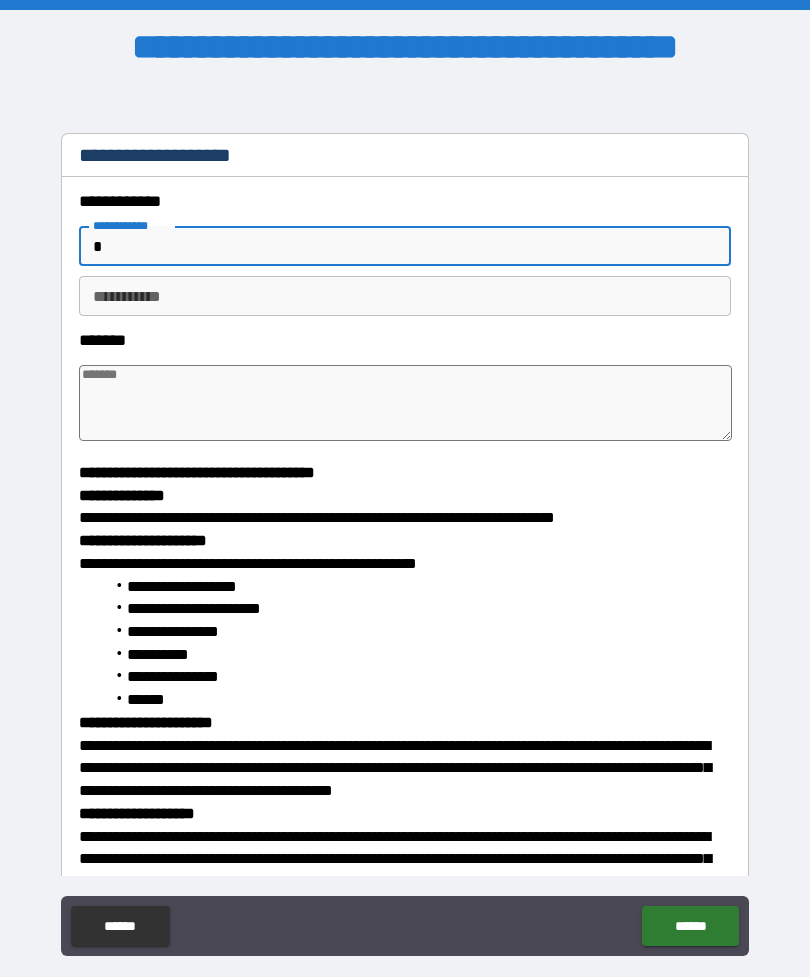 type on "*" 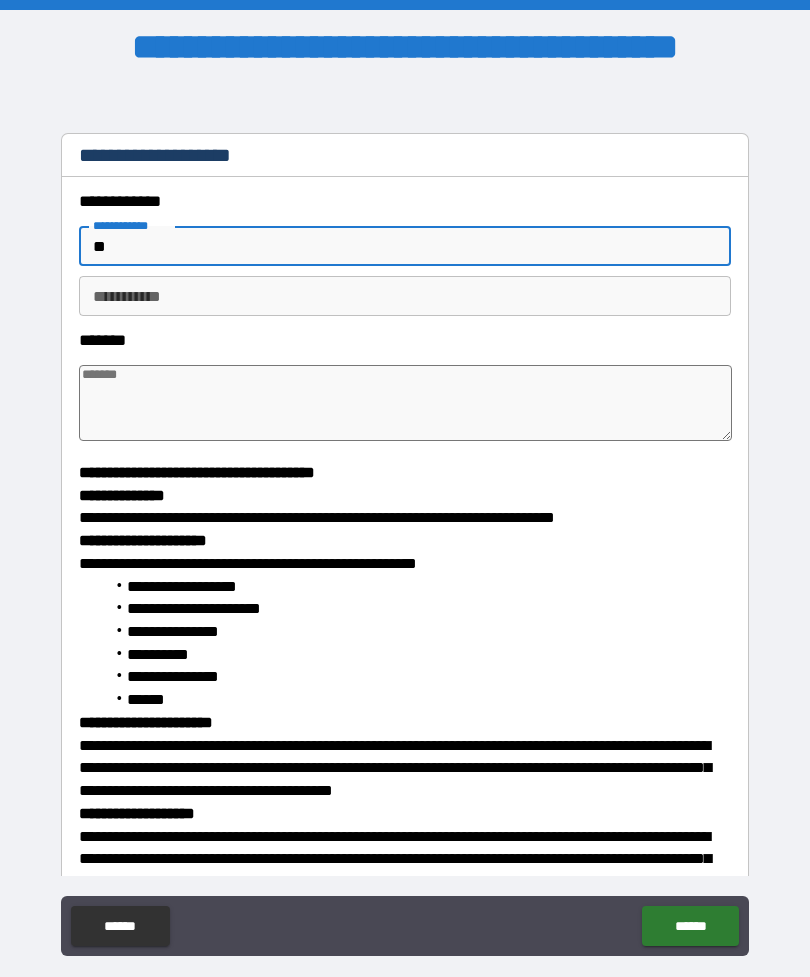 type on "*" 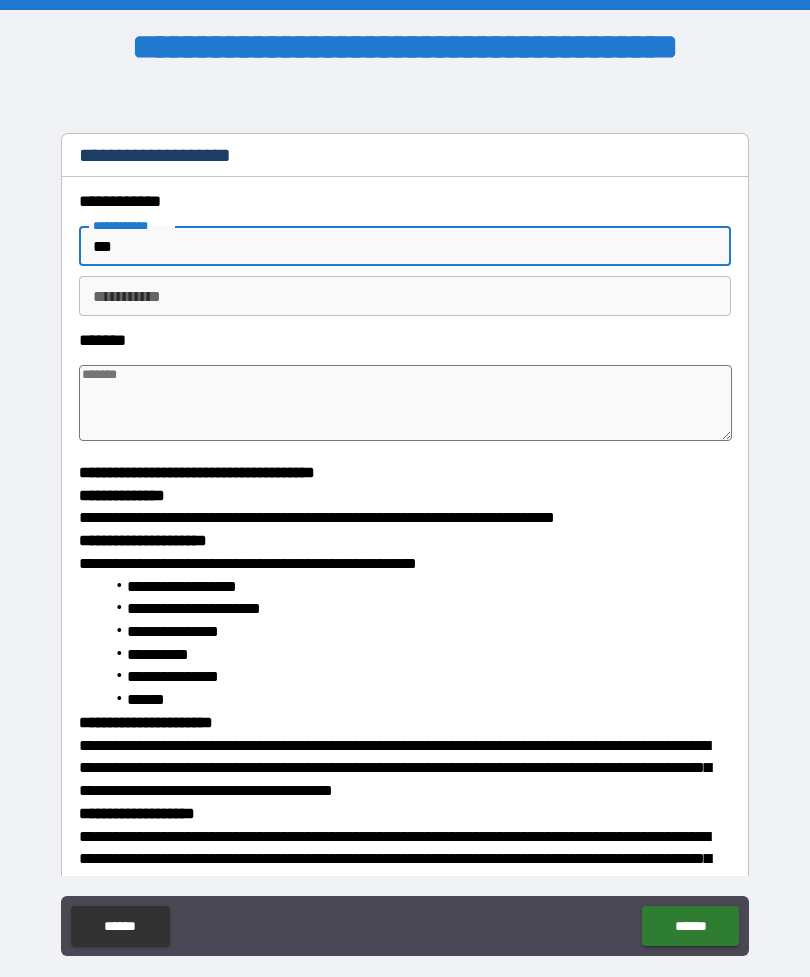 type on "*" 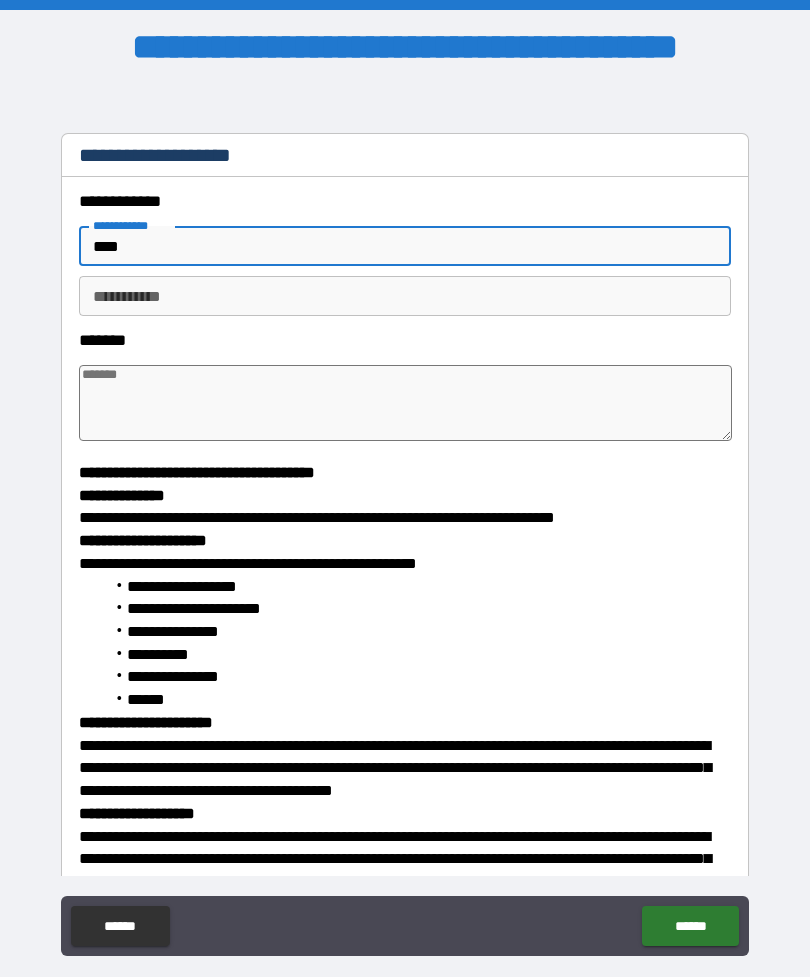type on "*" 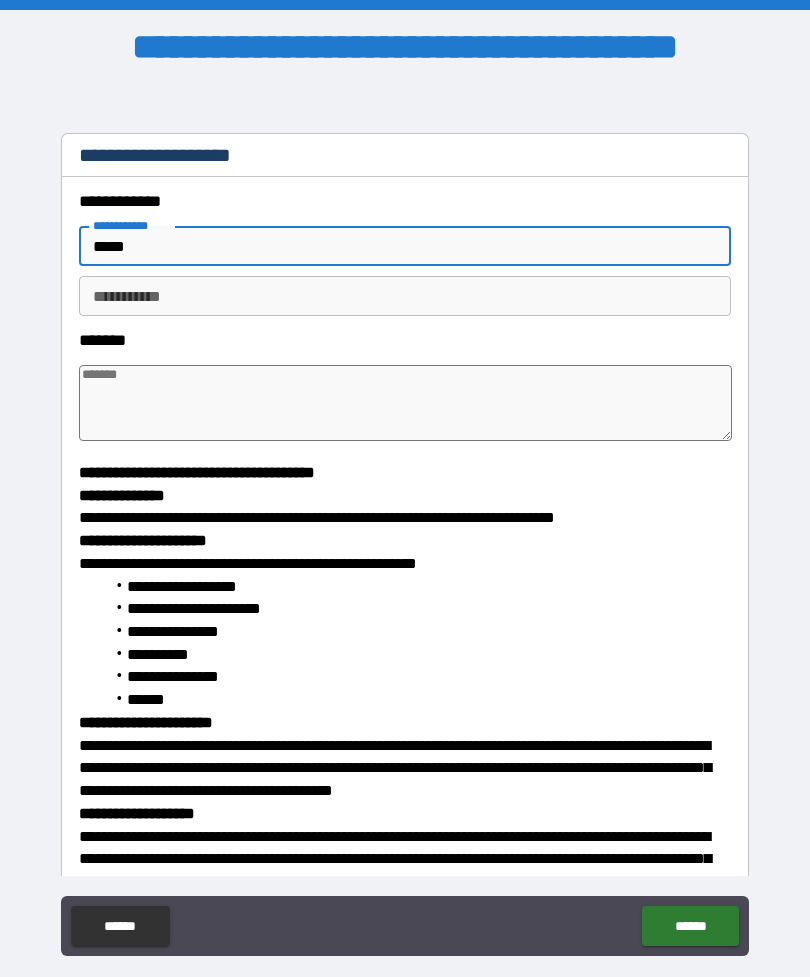 type on "******" 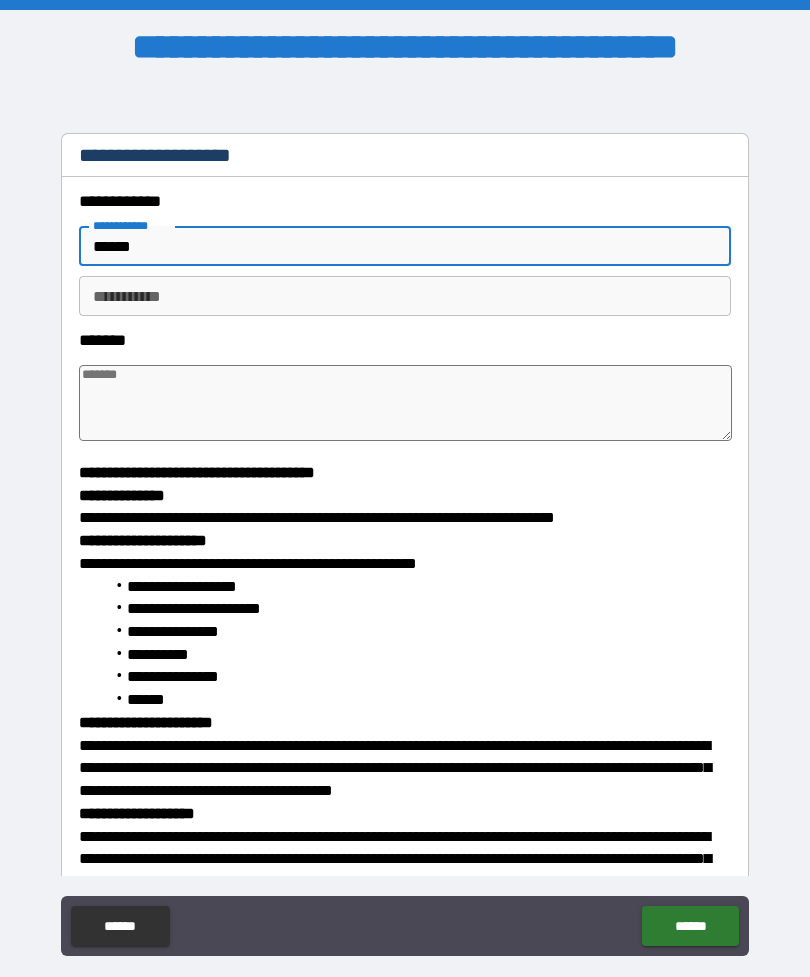 type on "*" 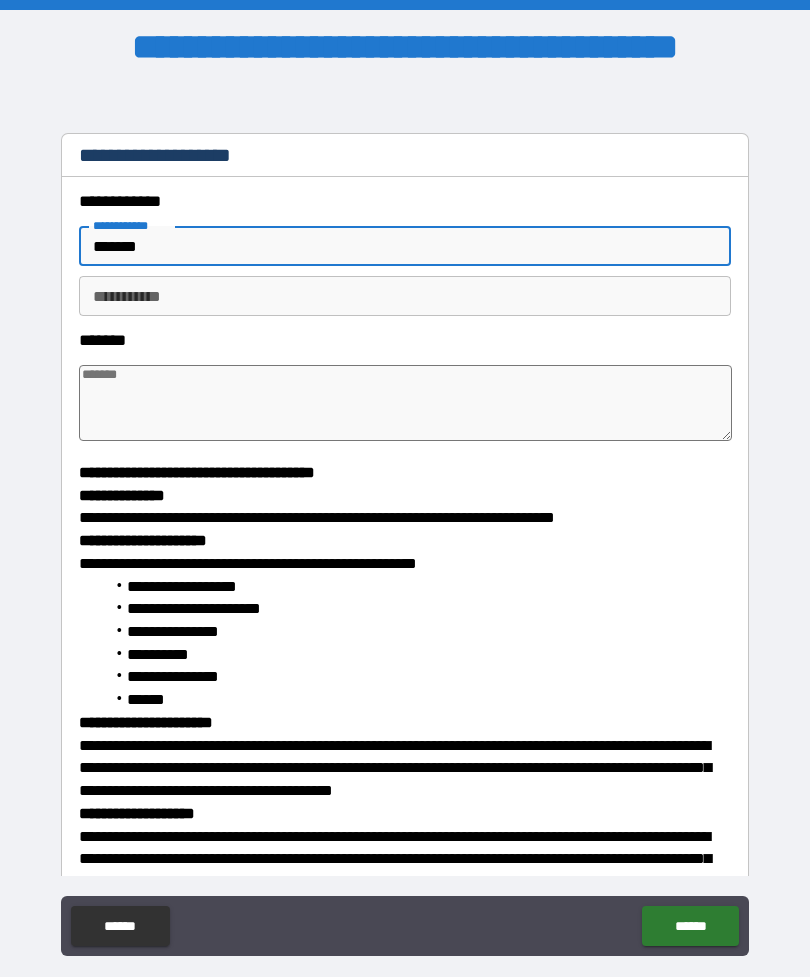 type on "*" 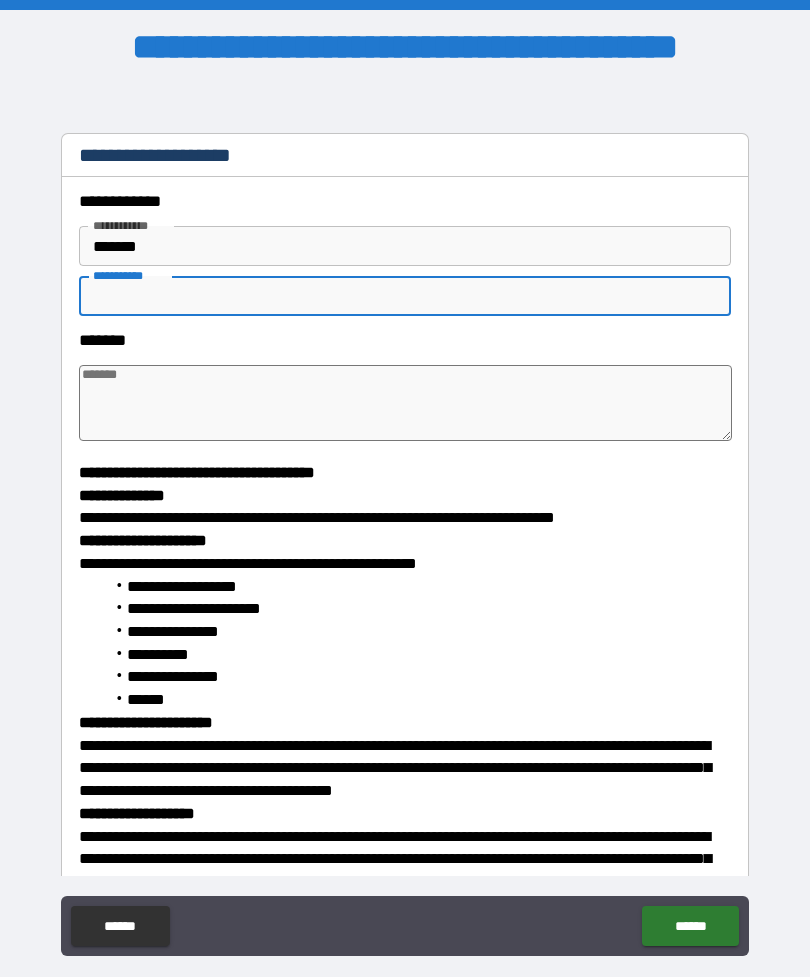 type on "*" 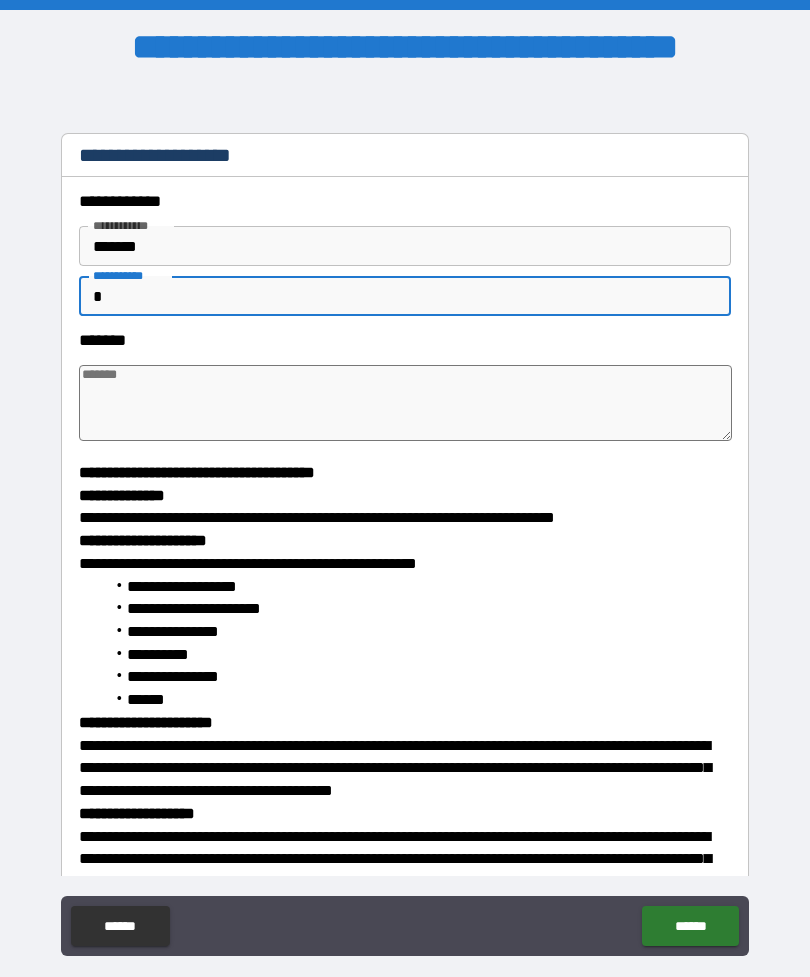 type on "*" 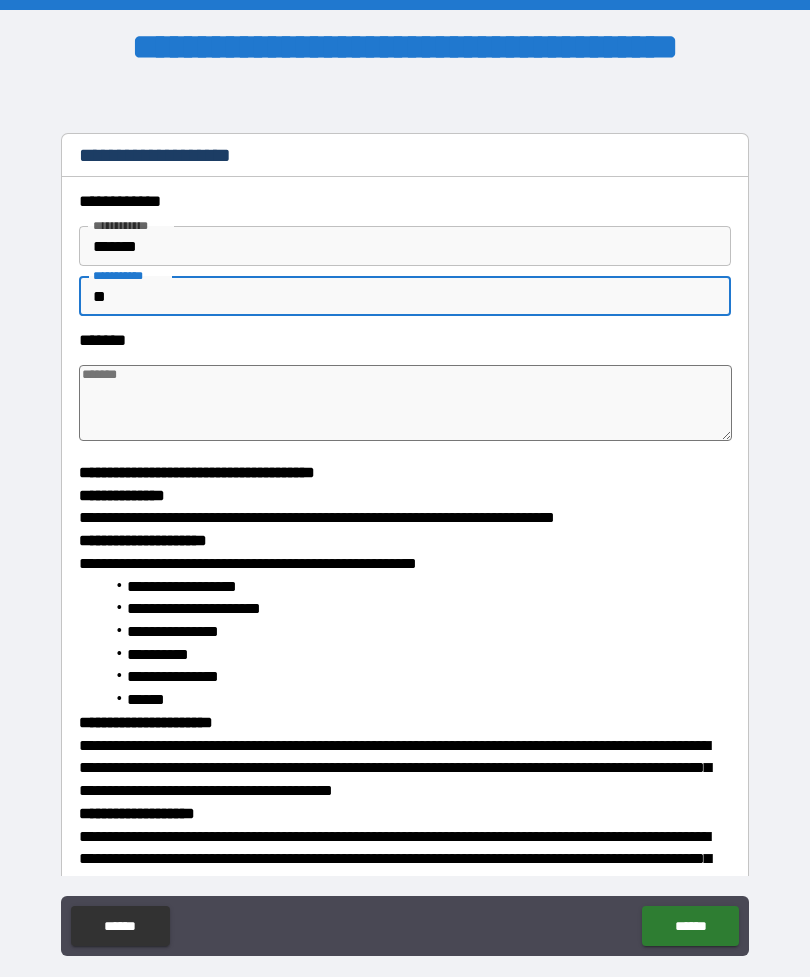 type on "*" 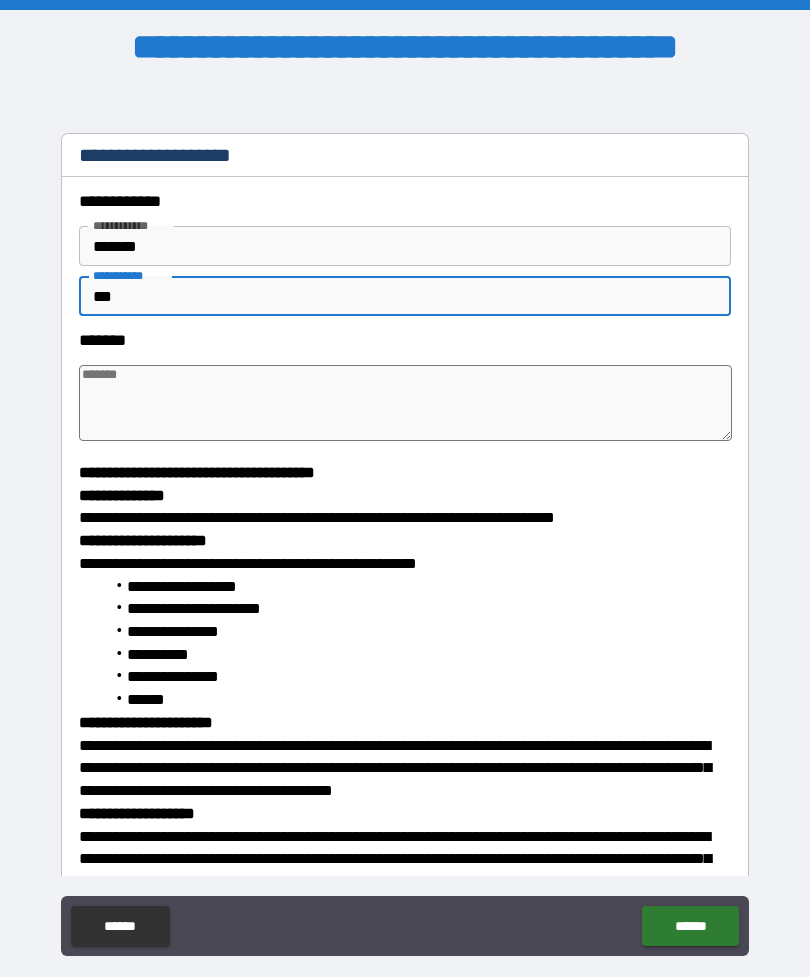 type on "*" 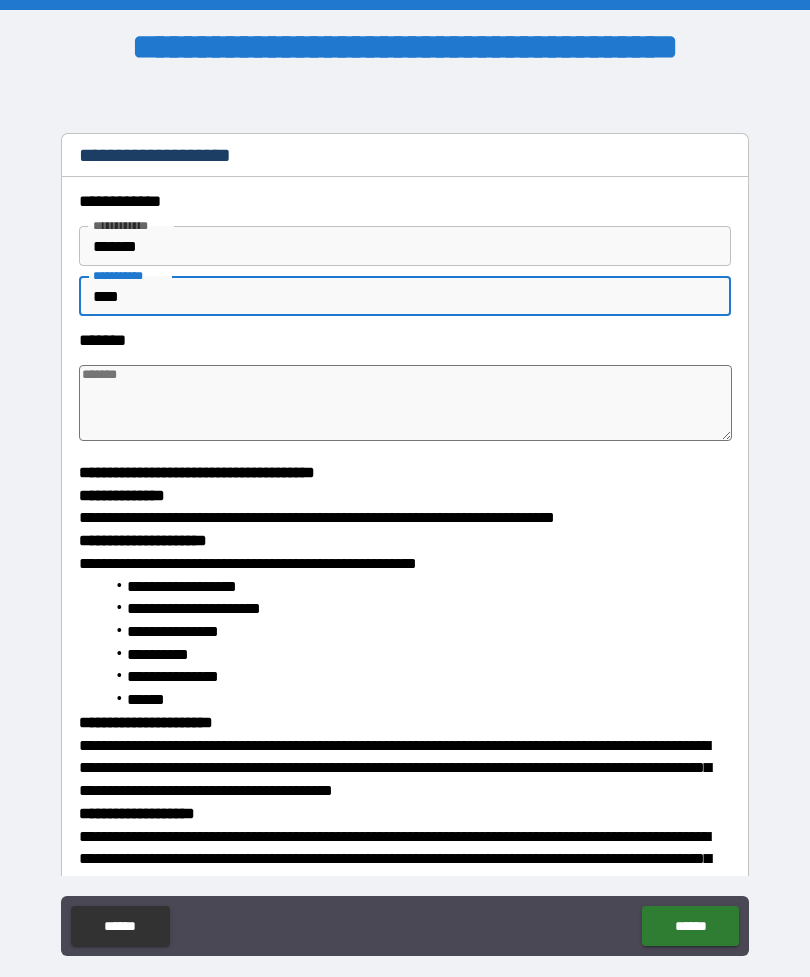 type on "*****" 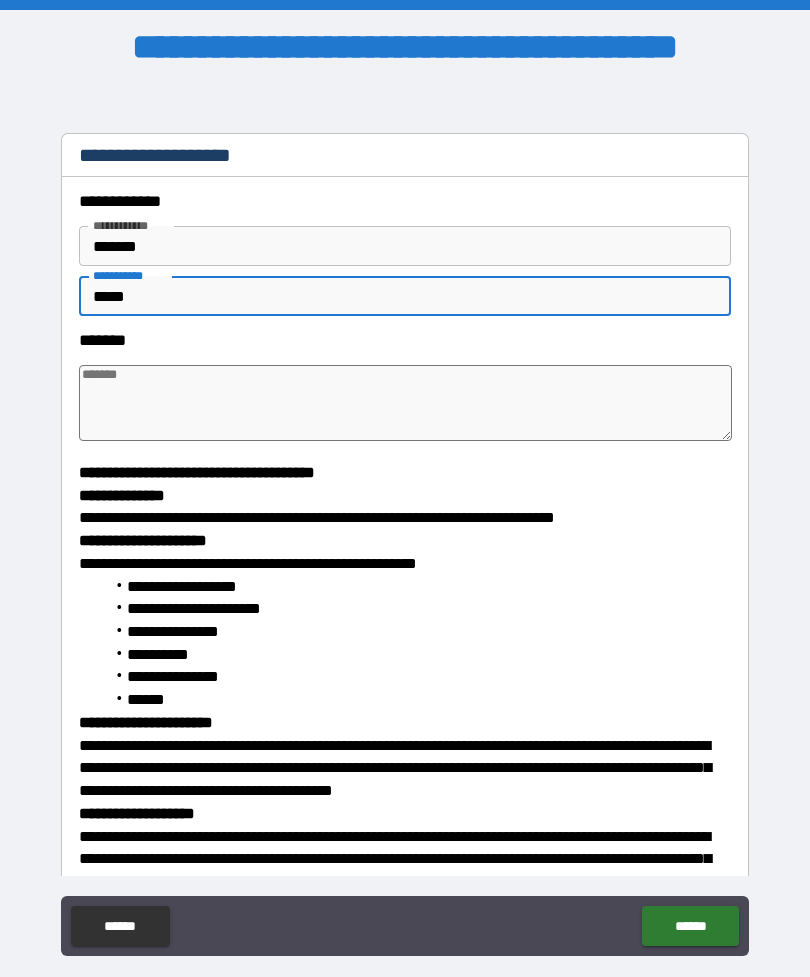 type on "*" 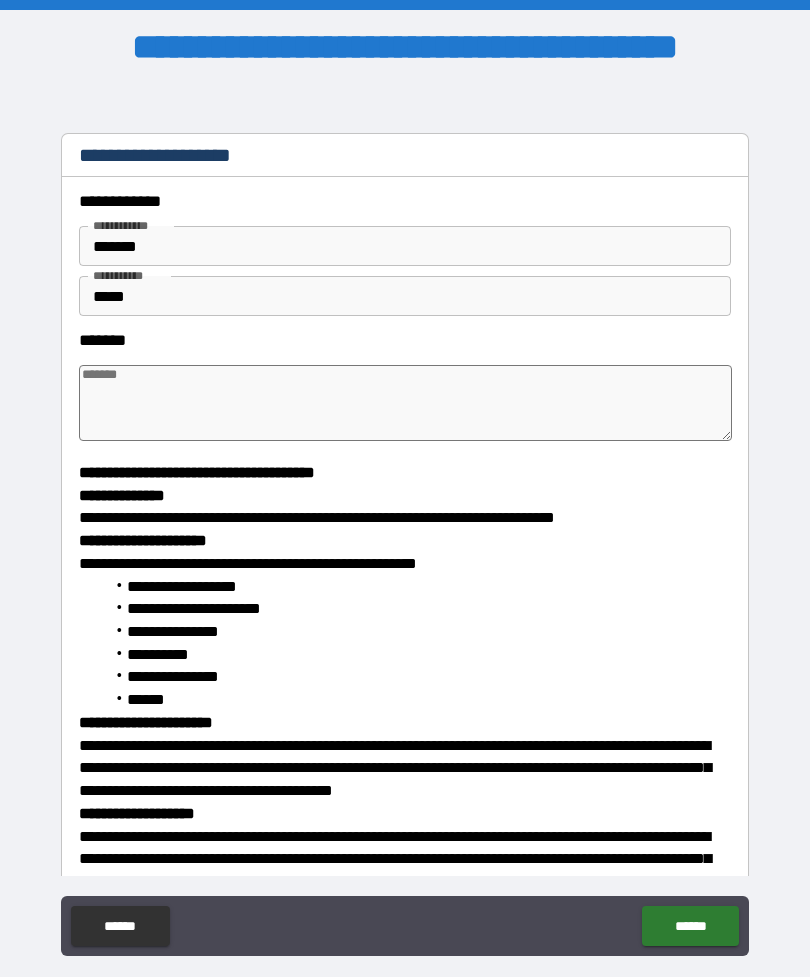 click at bounding box center (405, 403) 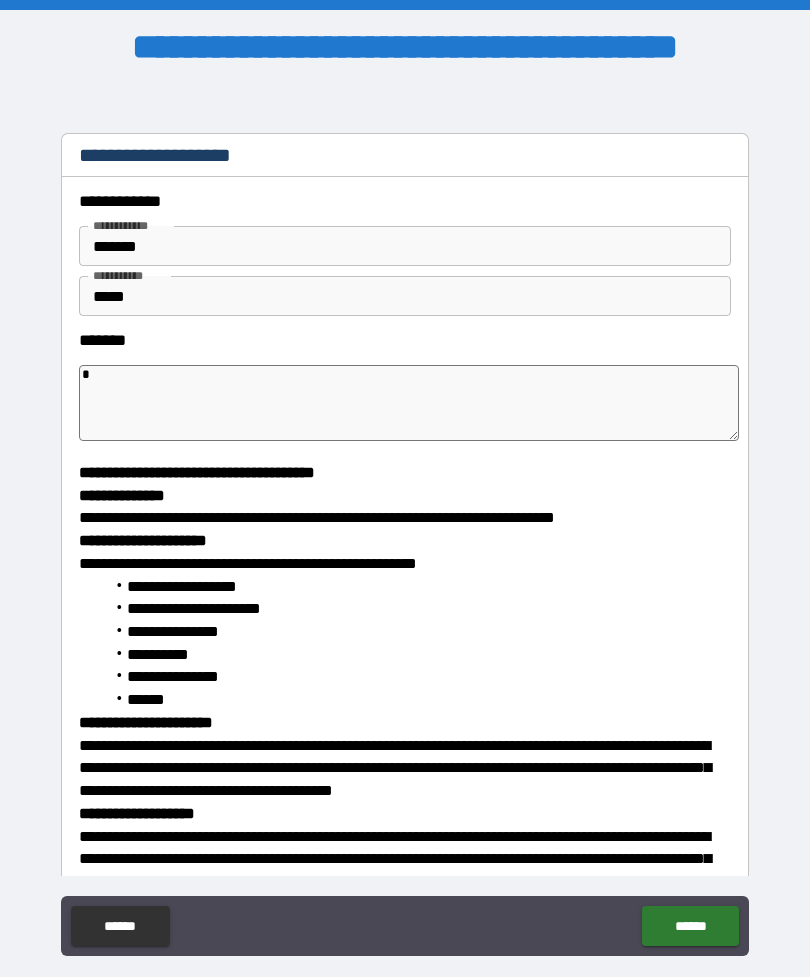 type on "*" 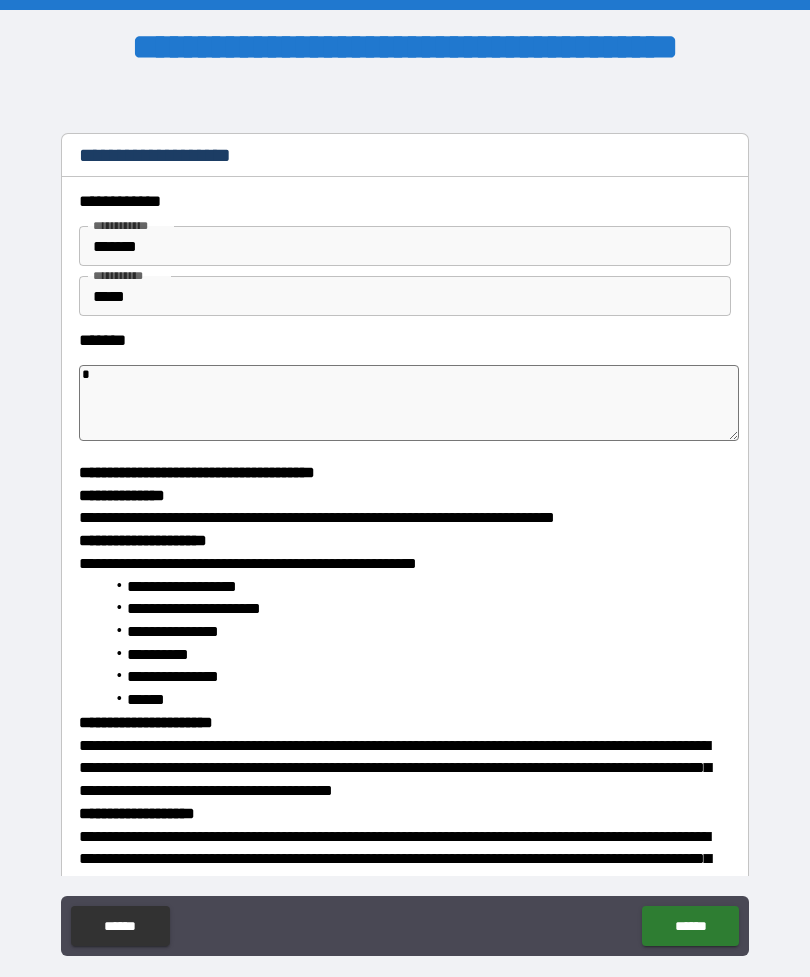 type on "**" 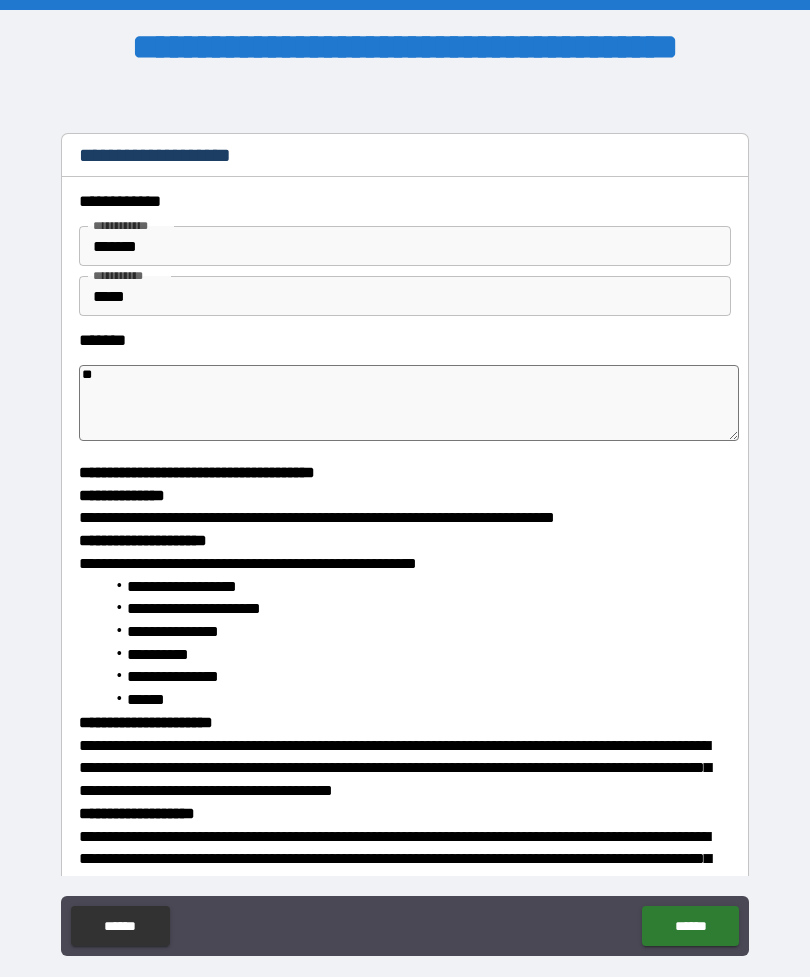 type on "***" 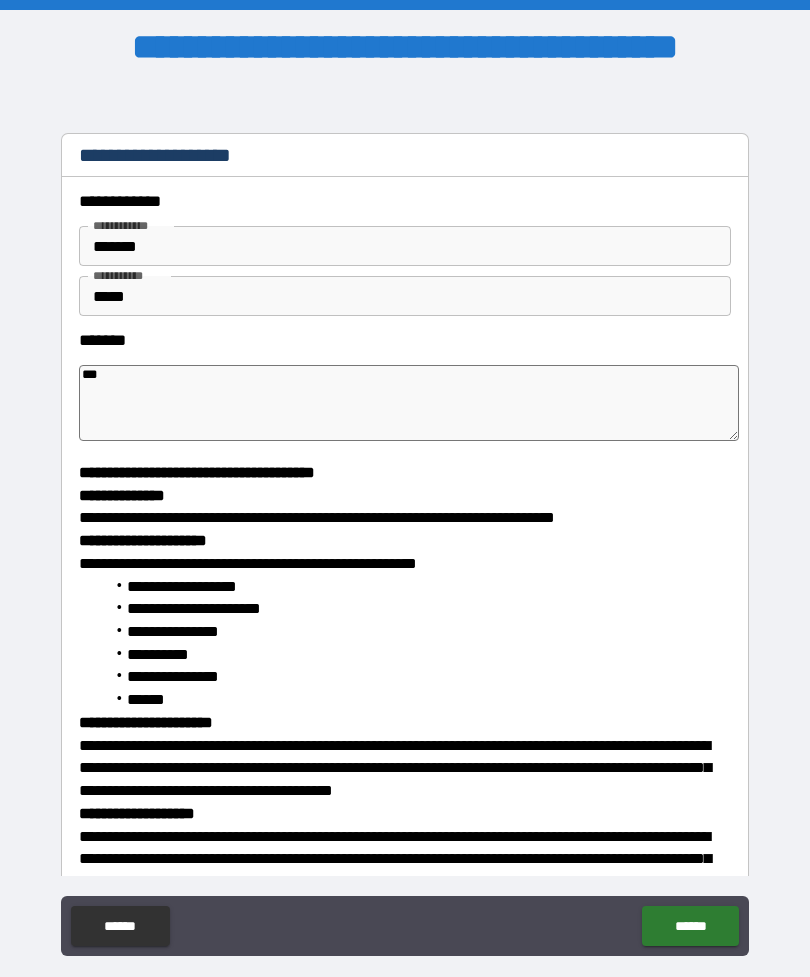 type on "****" 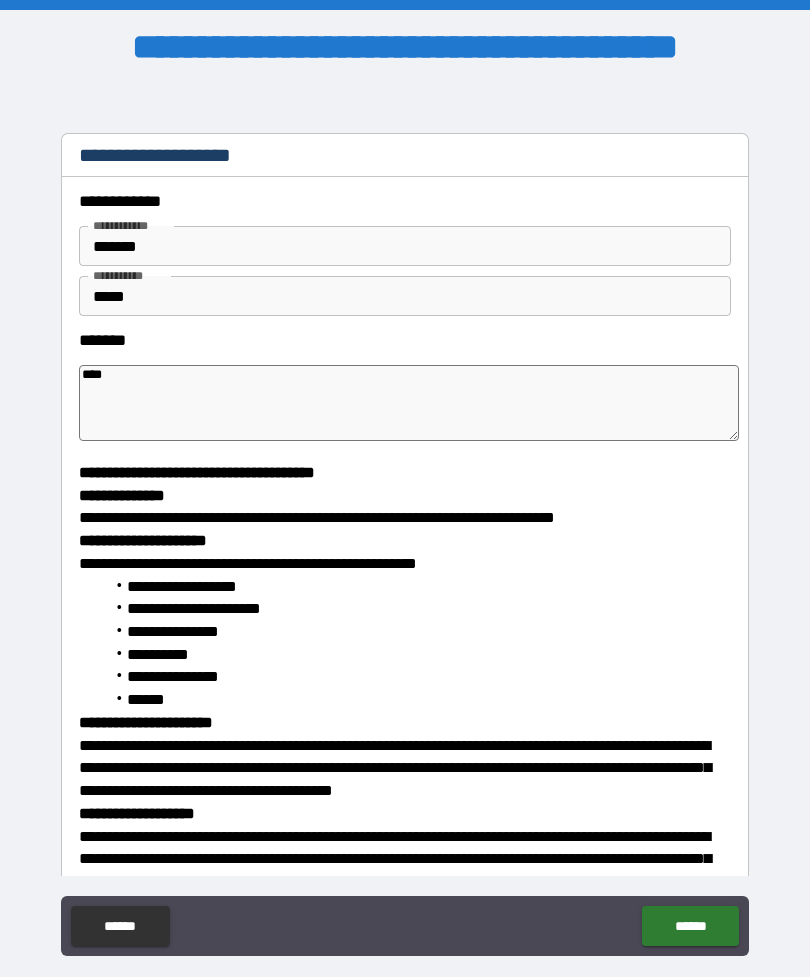 type on "*****" 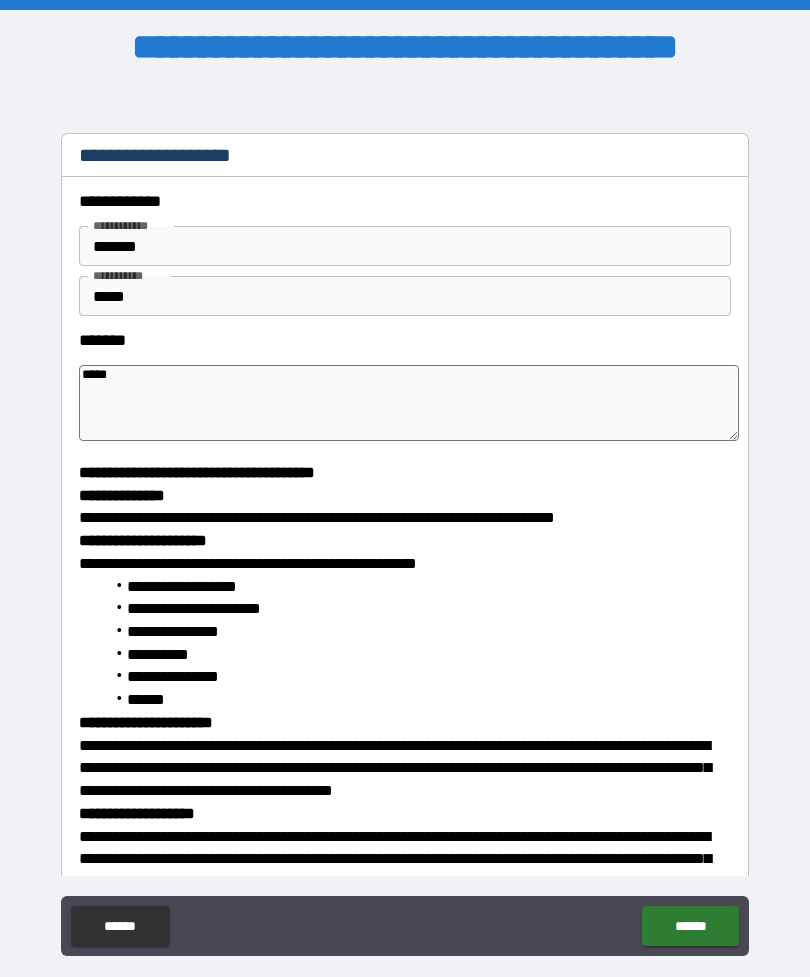 type on "******" 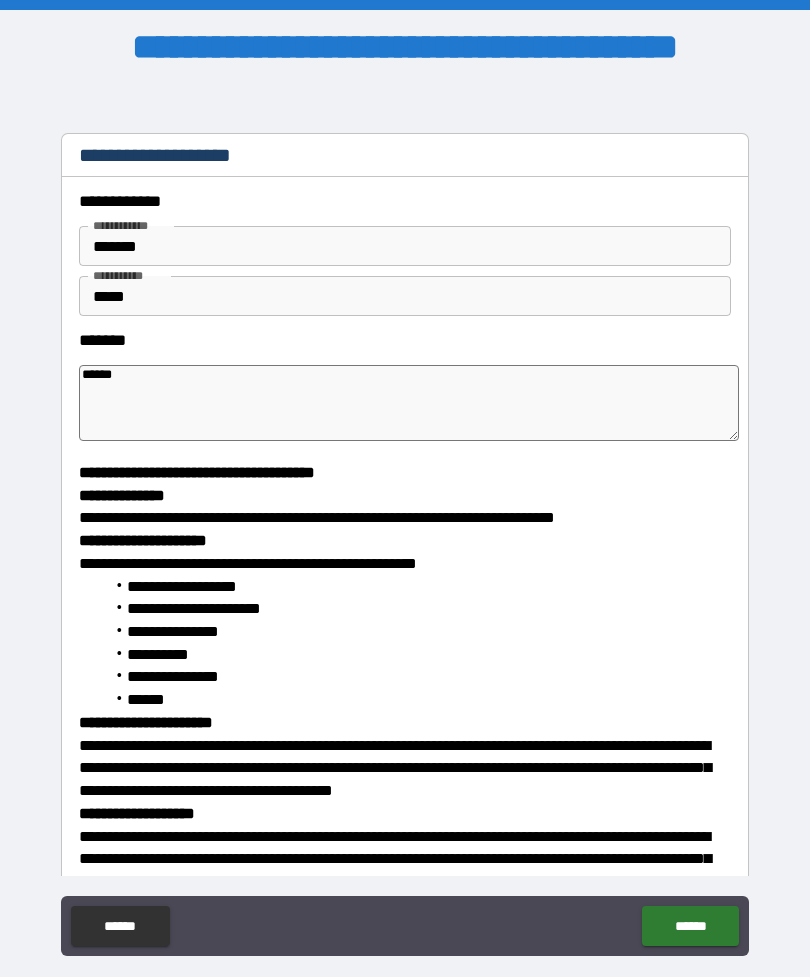 type on "*******" 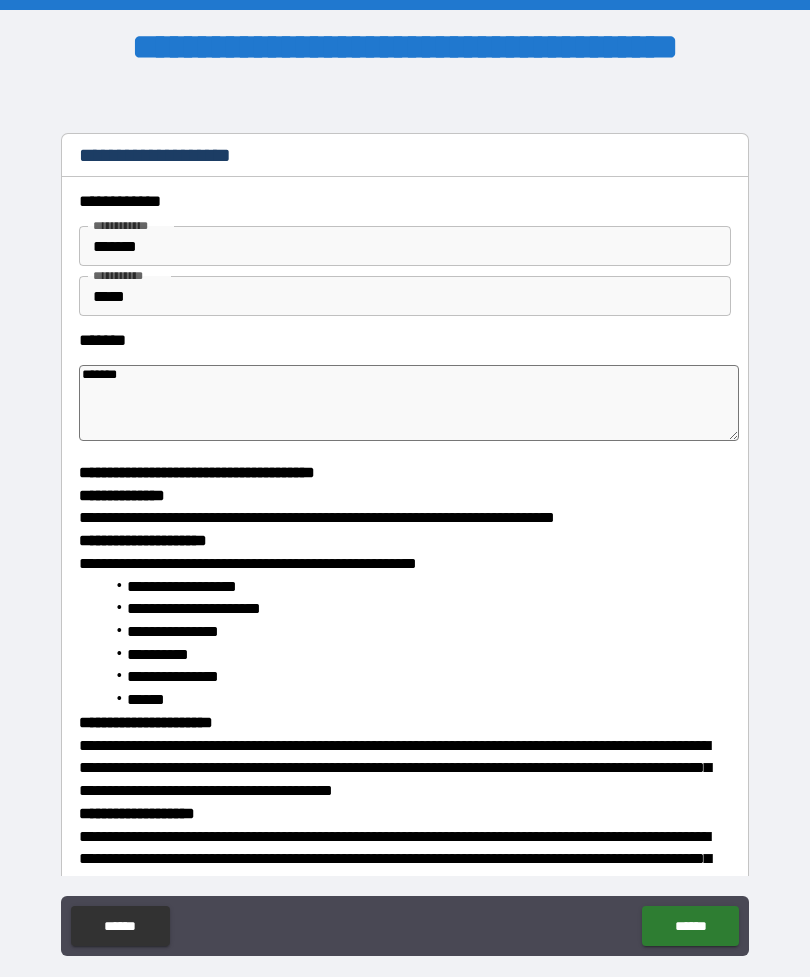 type on "*******" 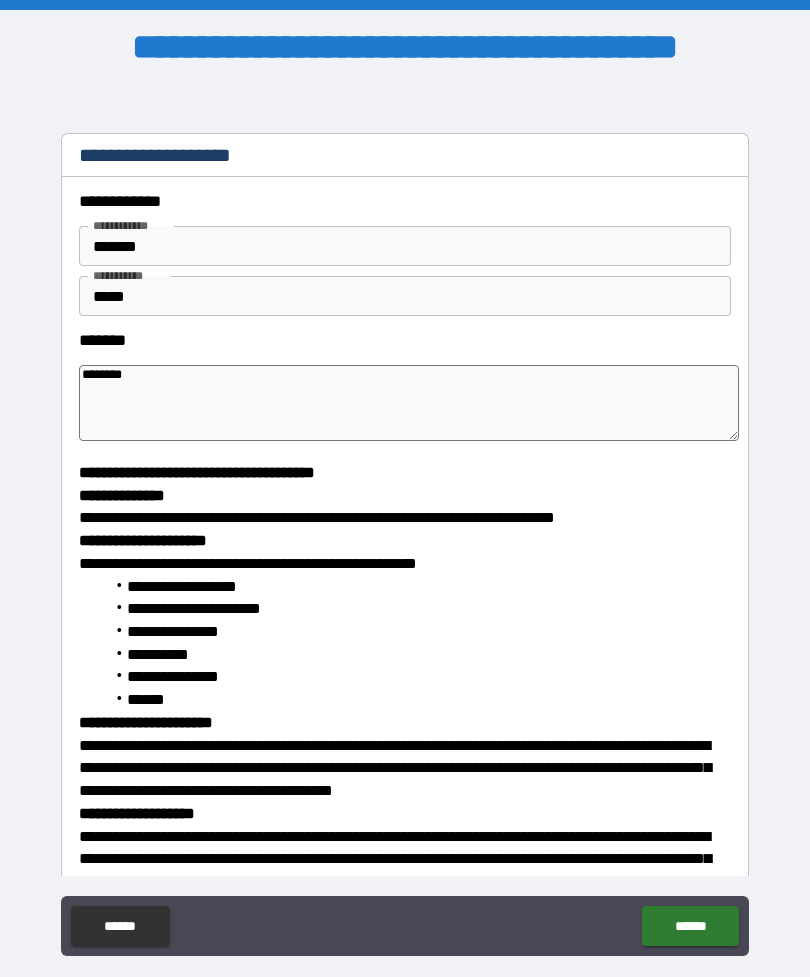 type on "*" 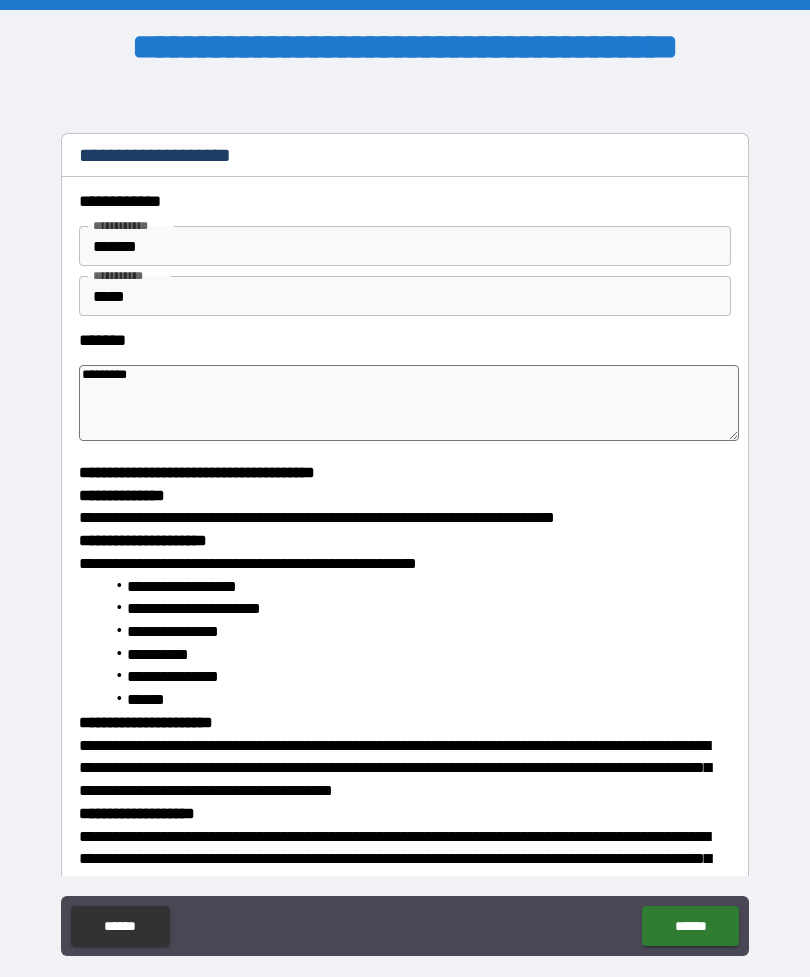 type on "**********" 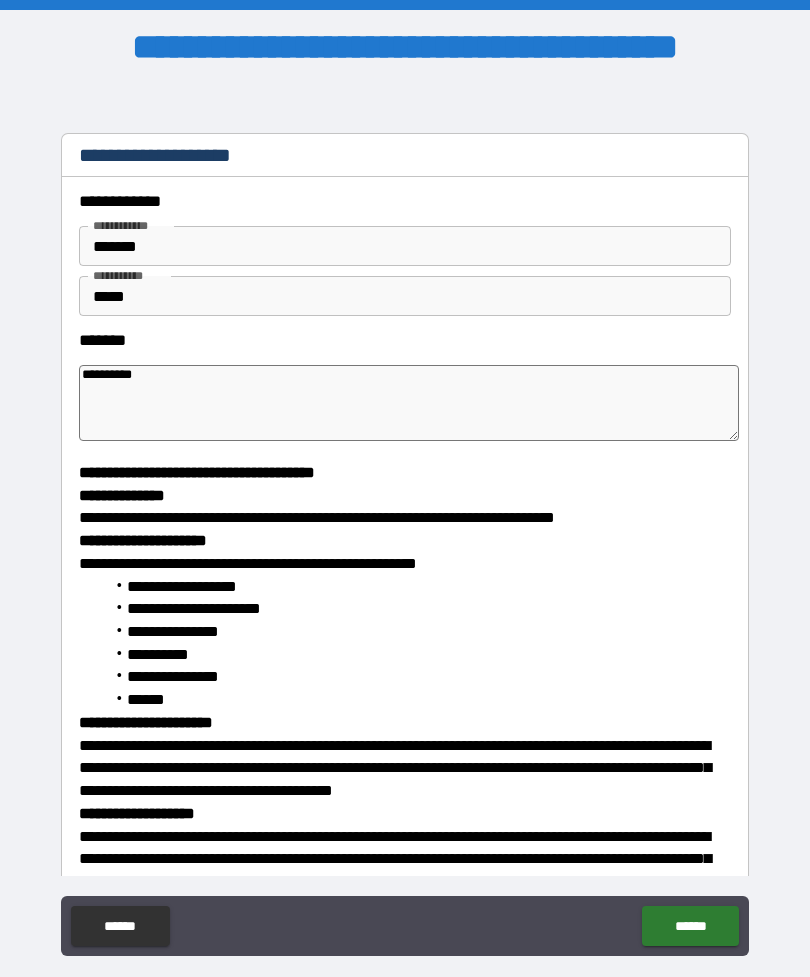 type on "*" 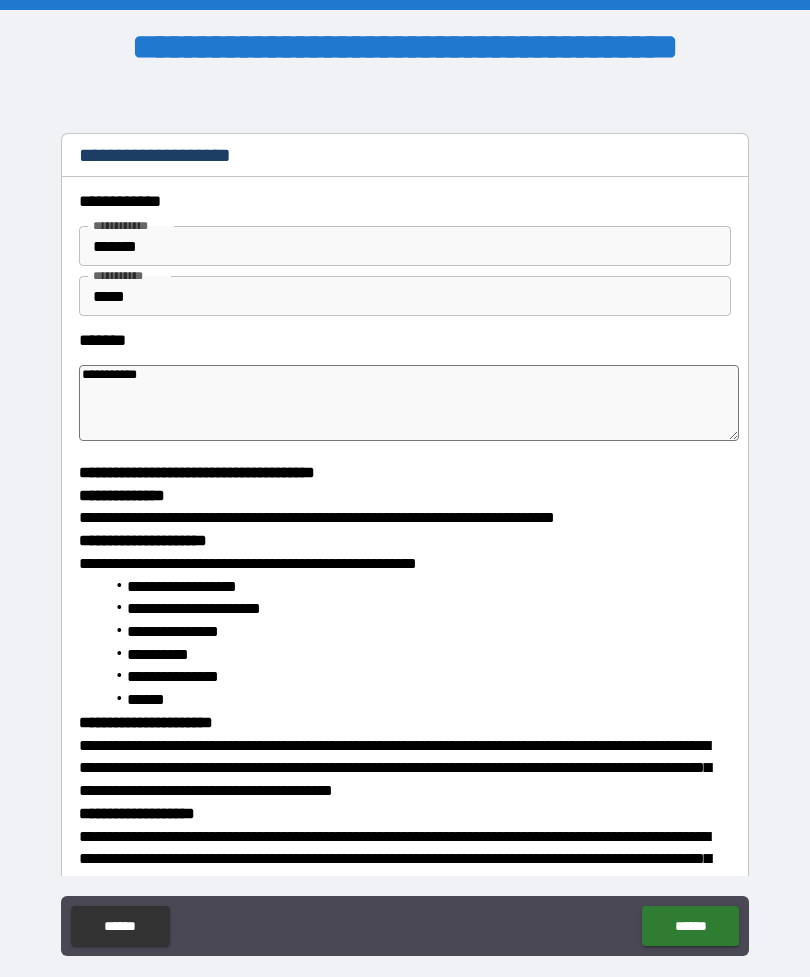 type on "*" 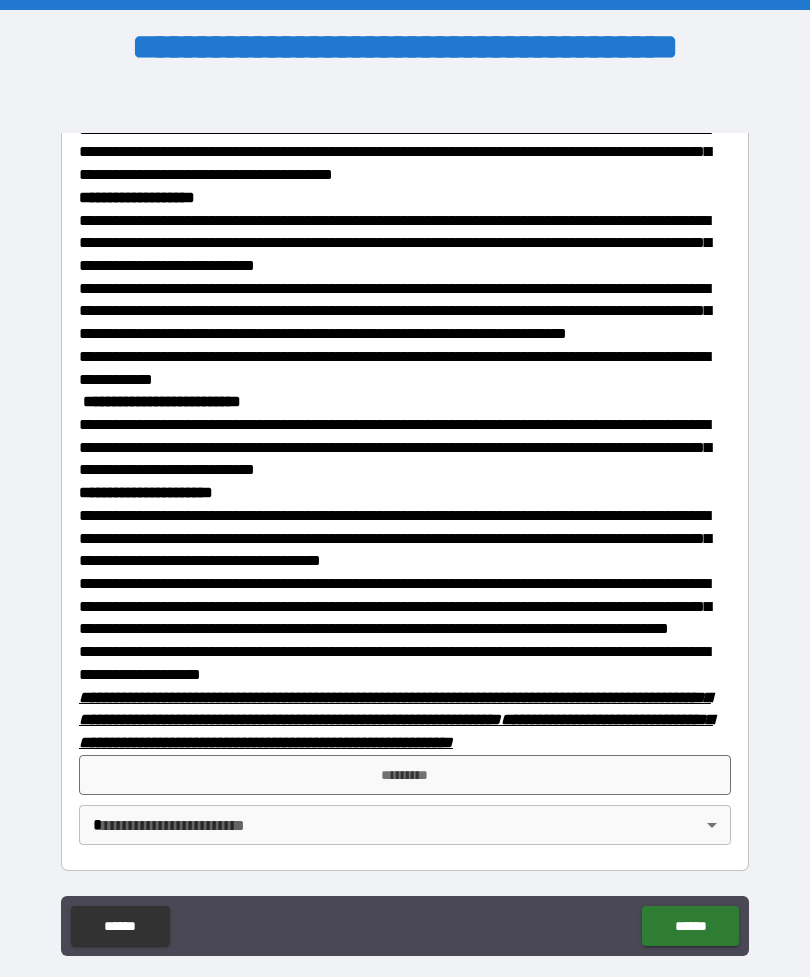 scroll, scrollTop: 653, scrollLeft: 0, axis: vertical 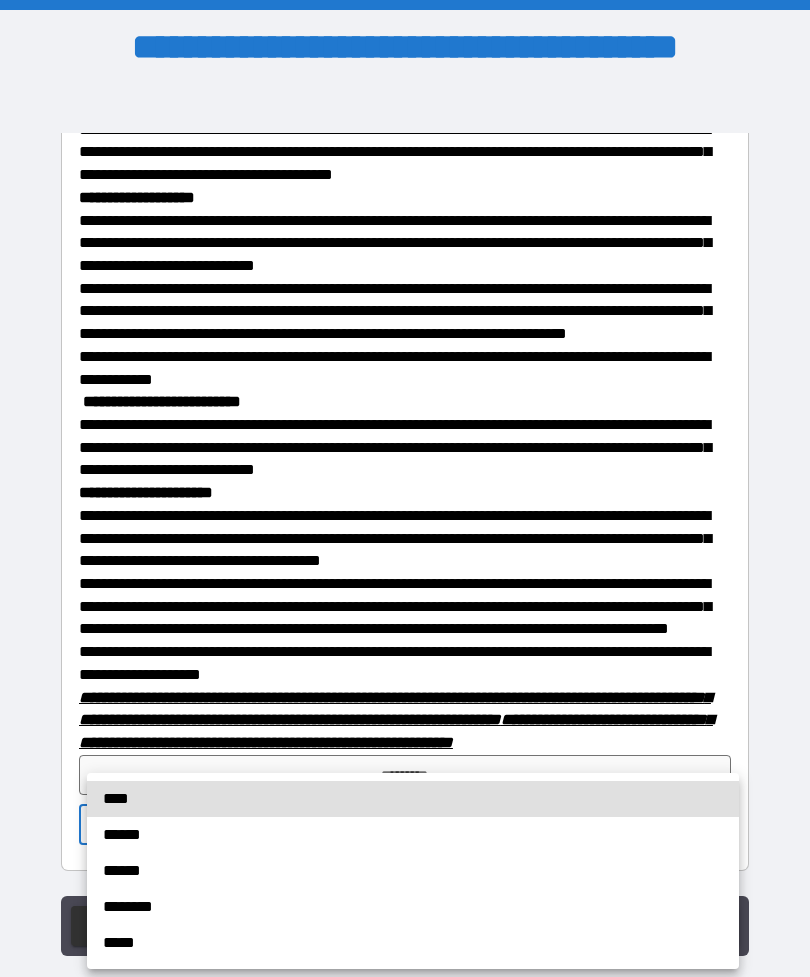 click on "****" at bounding box center [413, 799] 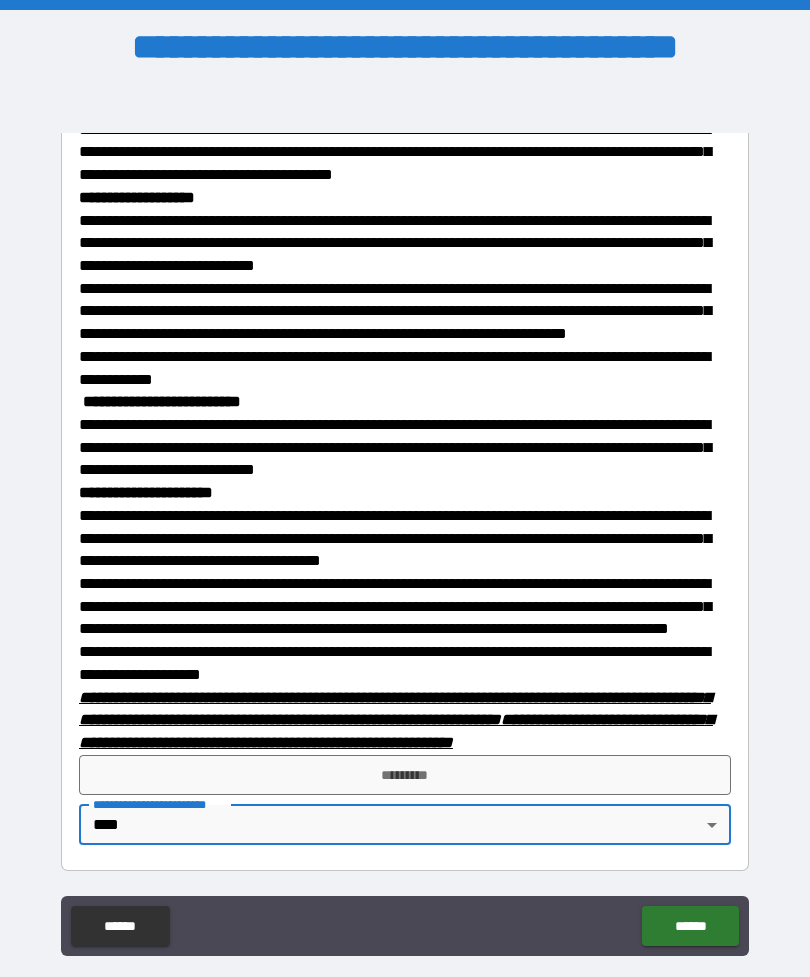 type on "*" 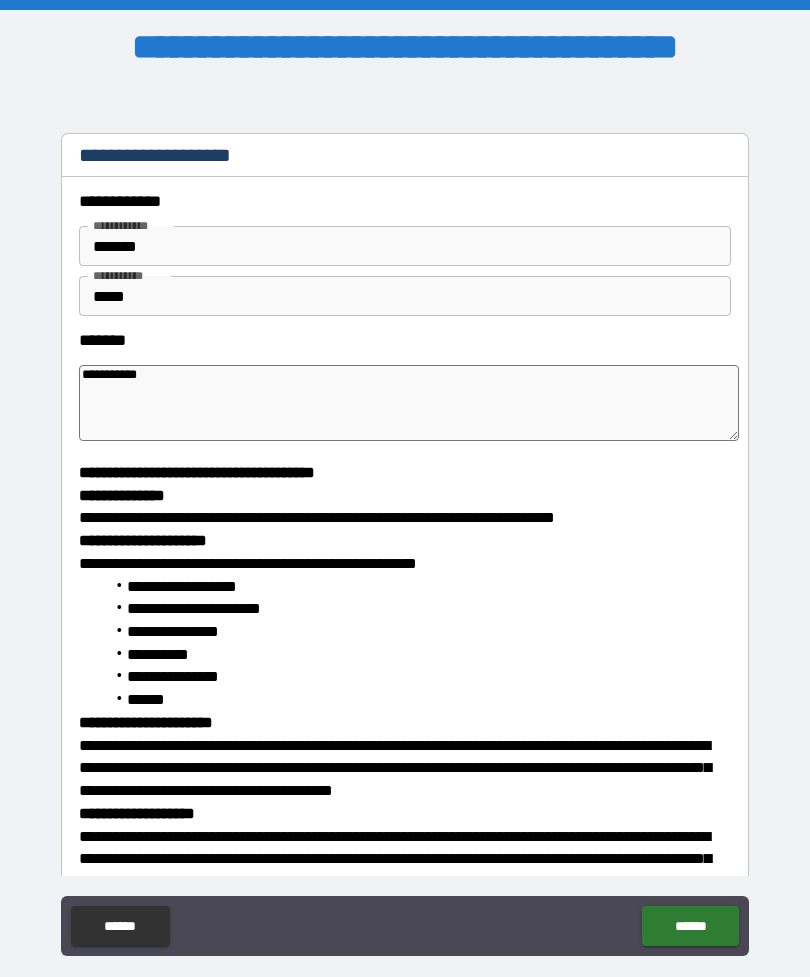 scroll, scrollTop: 0, scrollLeft: 0, axis: both 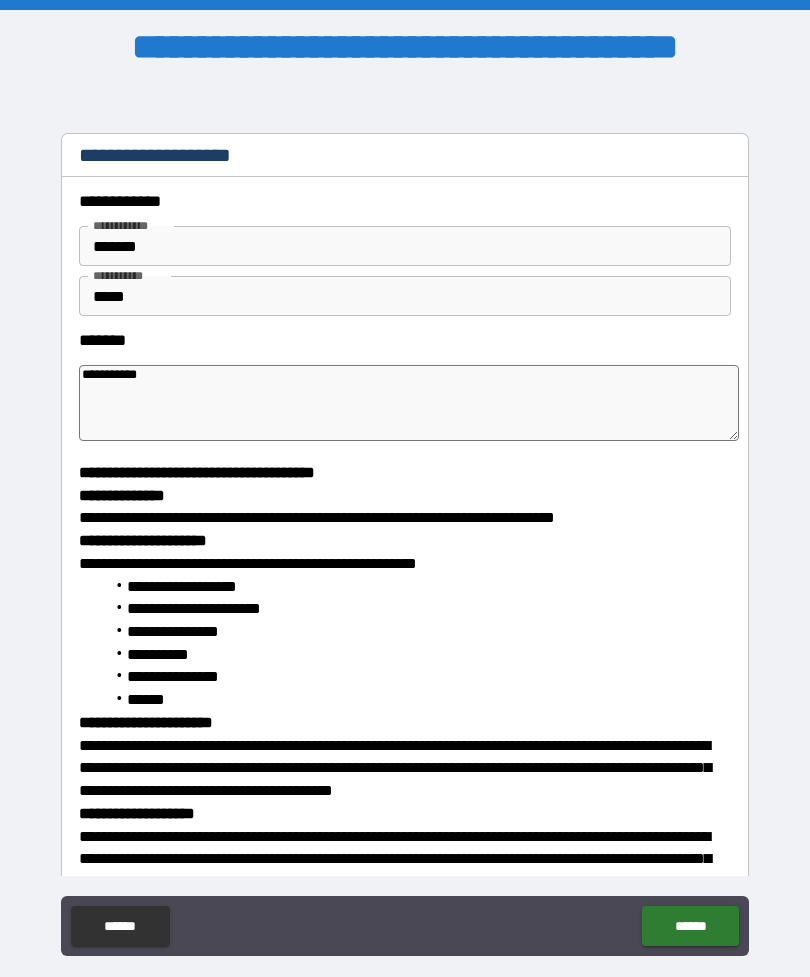 click on "**********" at bounding box center (409, 403) 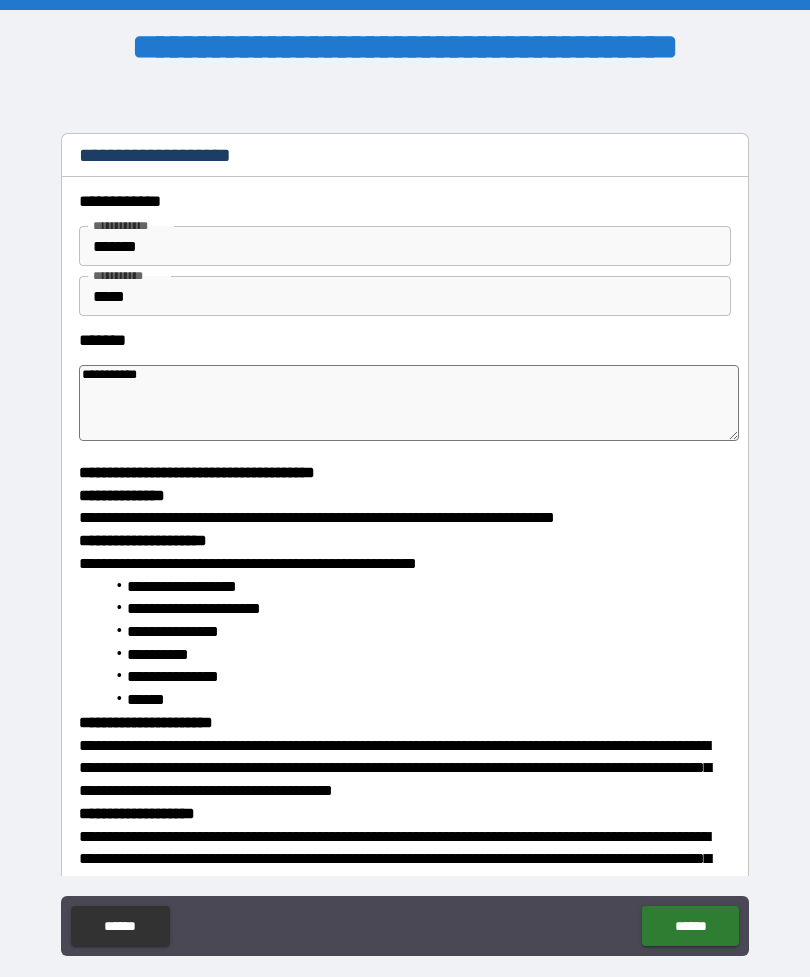 type on "**********" 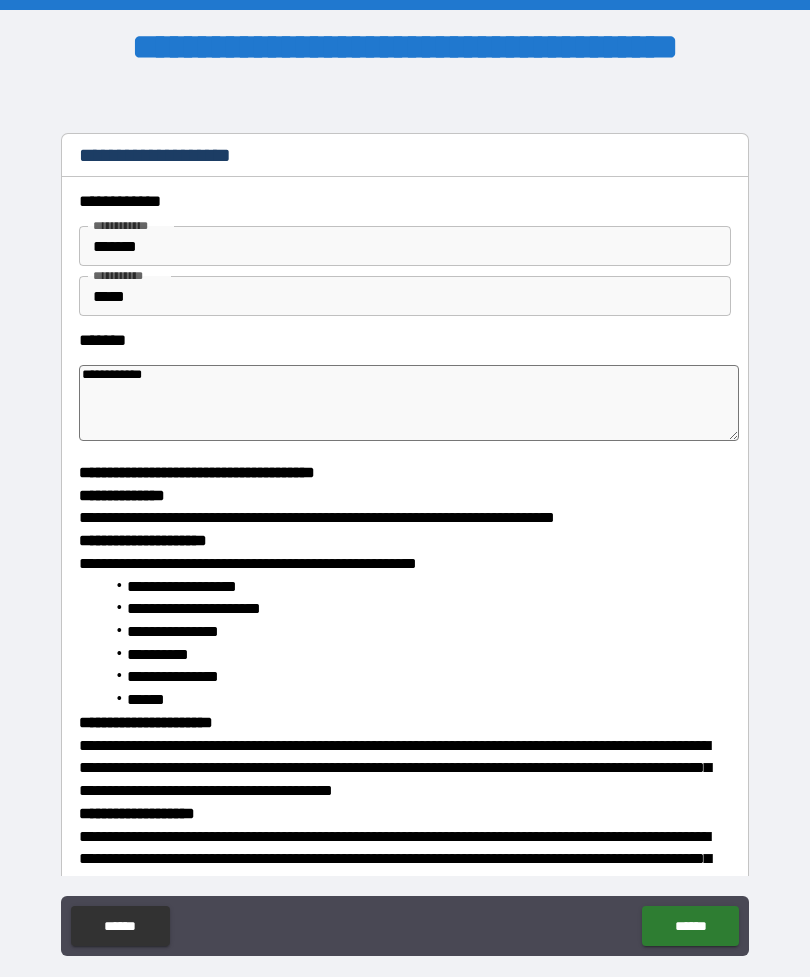 type on "*" 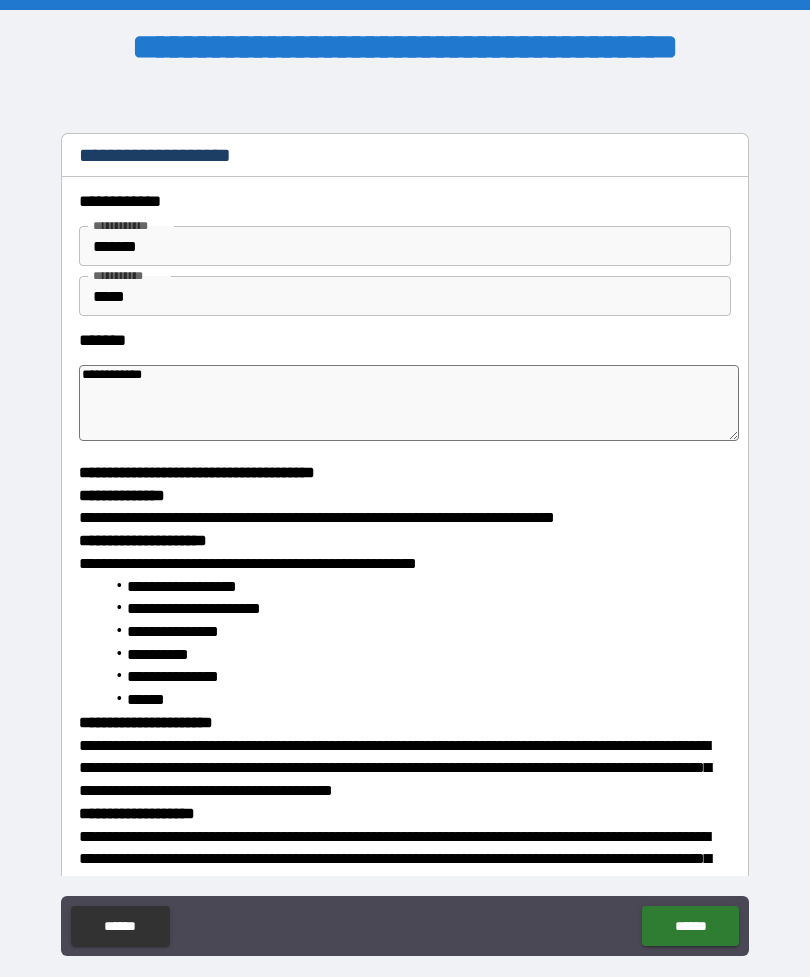 type on "**********" 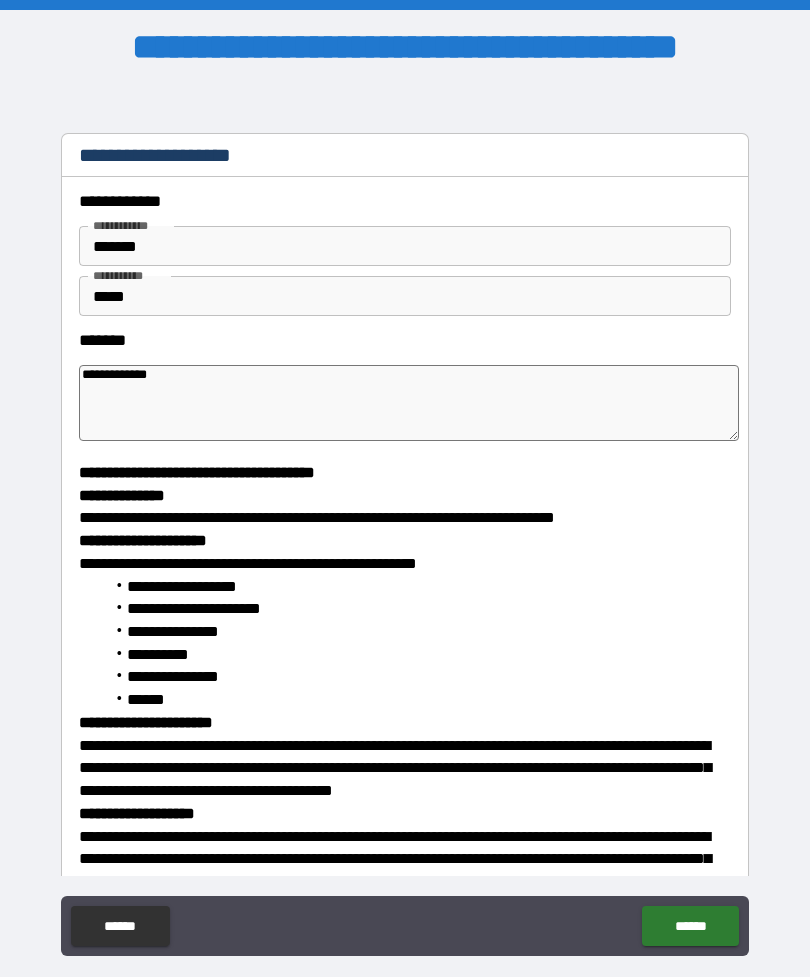 type on "*" 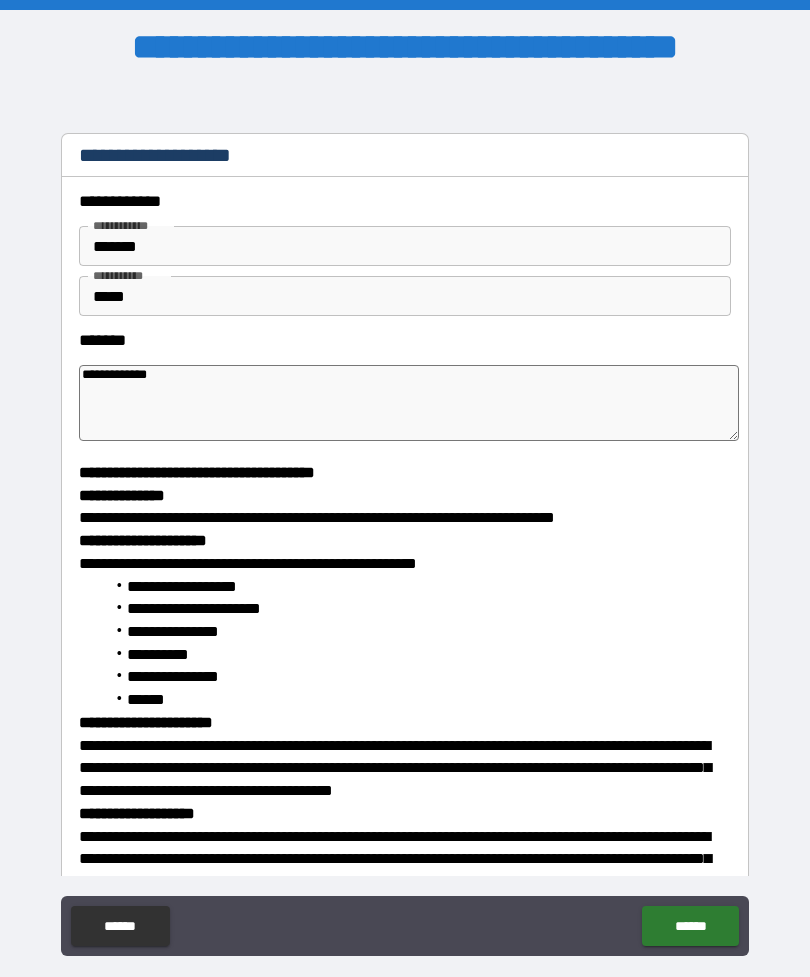 type on "**********" 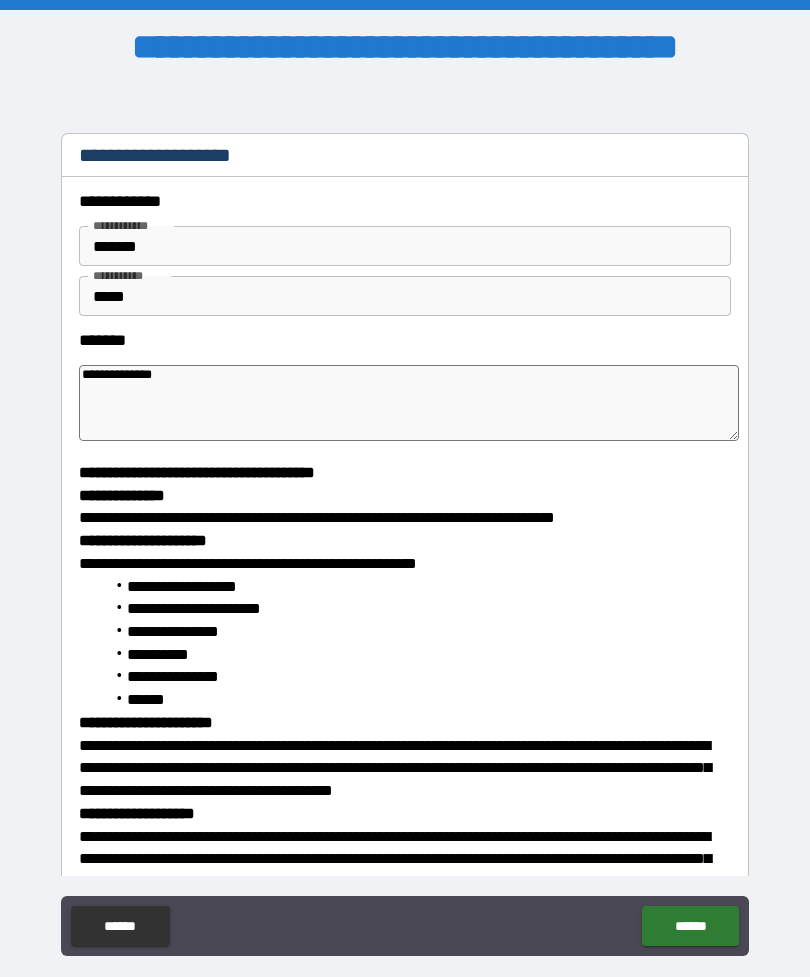 type on "*" 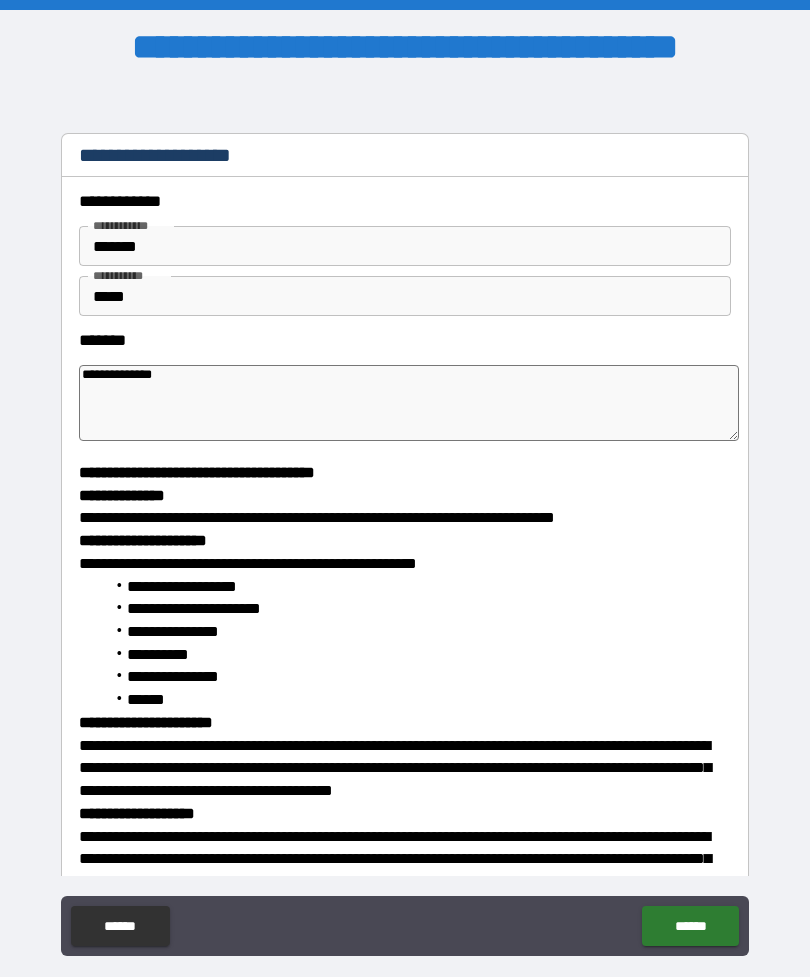 type on "*" 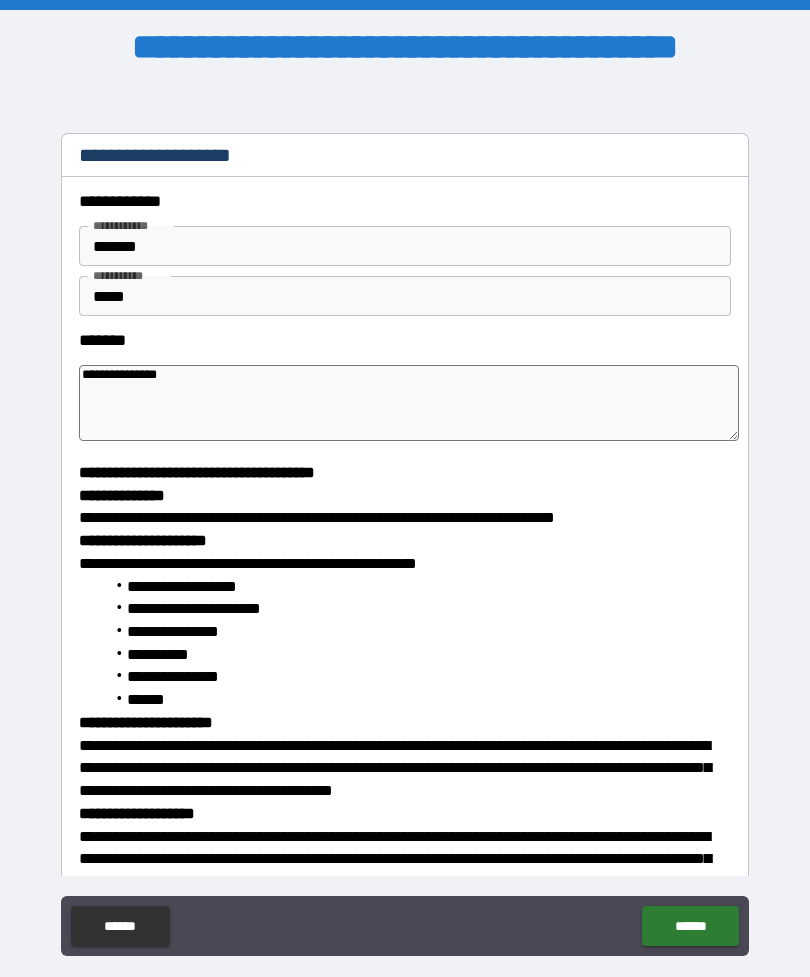 type on "**********" 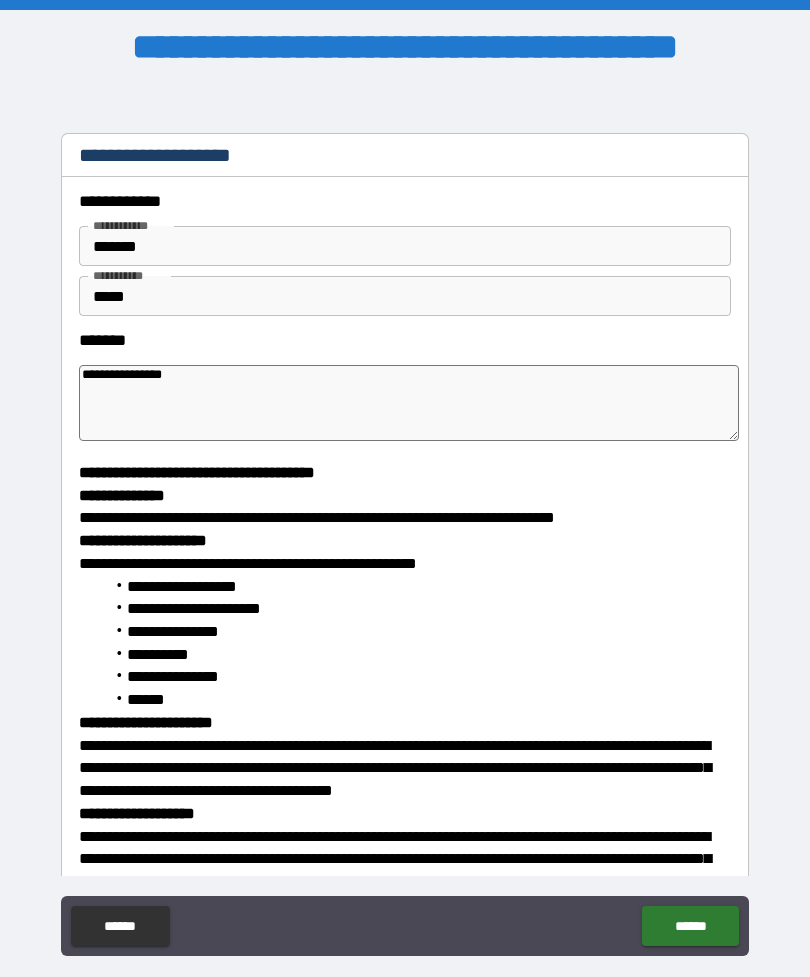 type on "*" 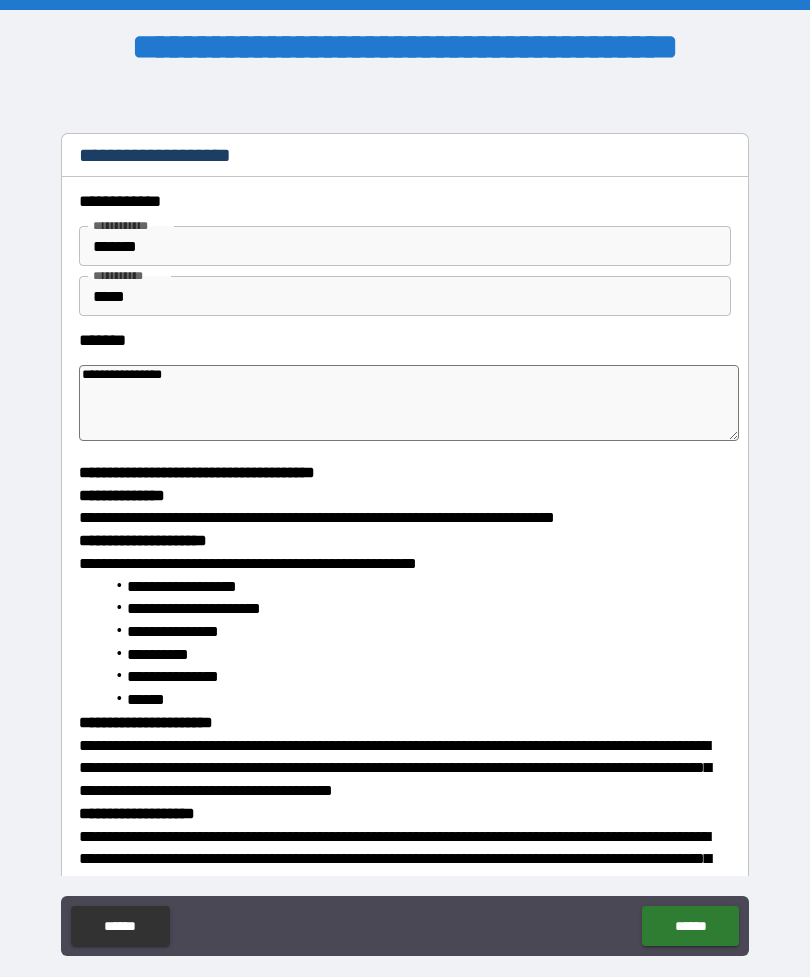 type on "**********" 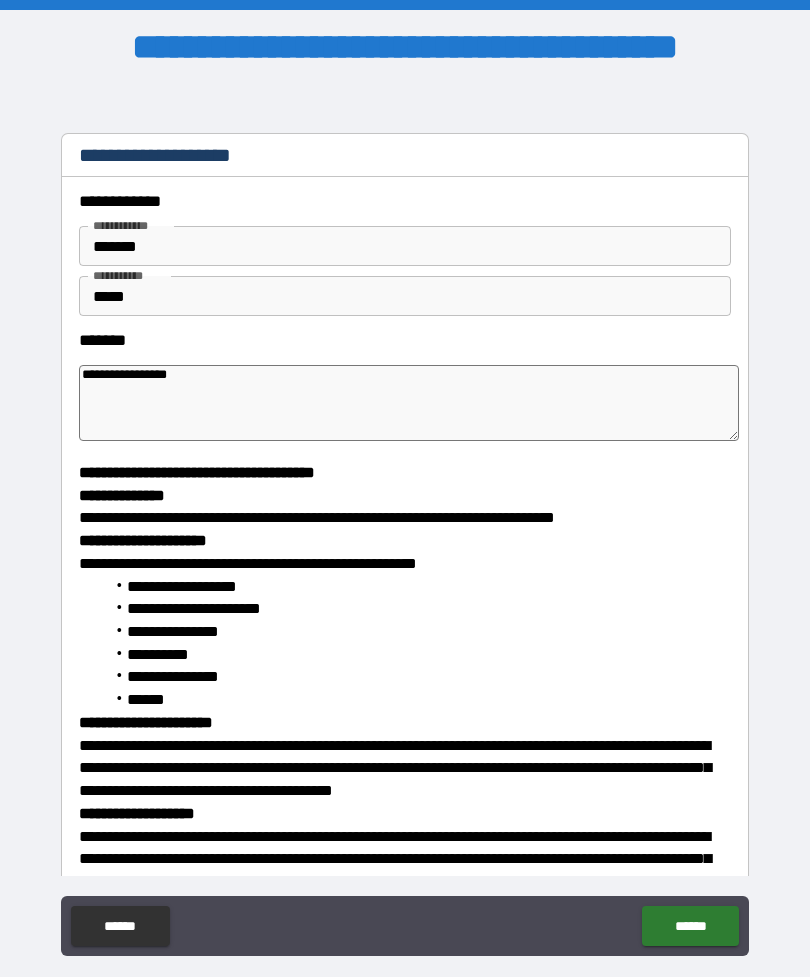 type on "*" 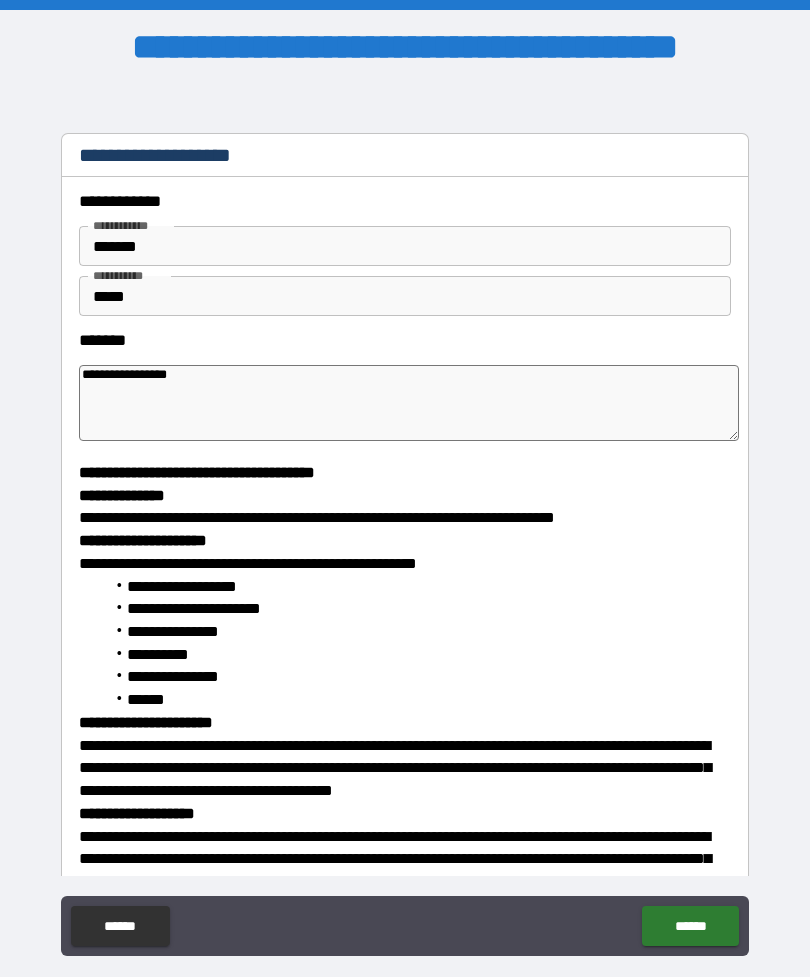 type on "**********" 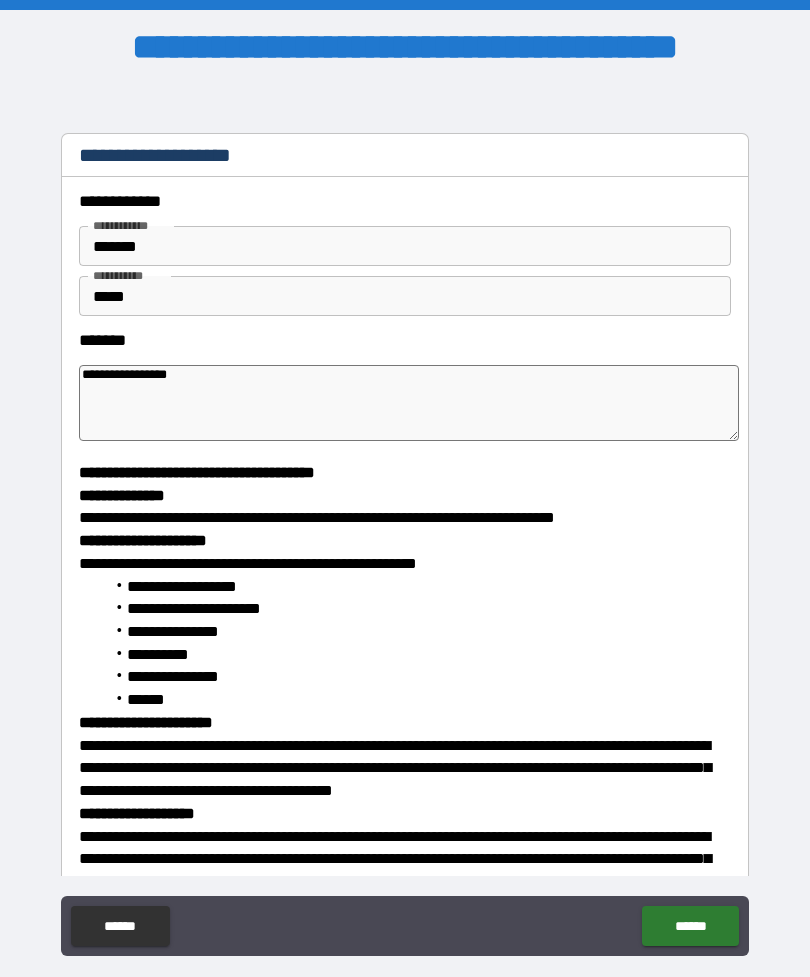 type on "*" 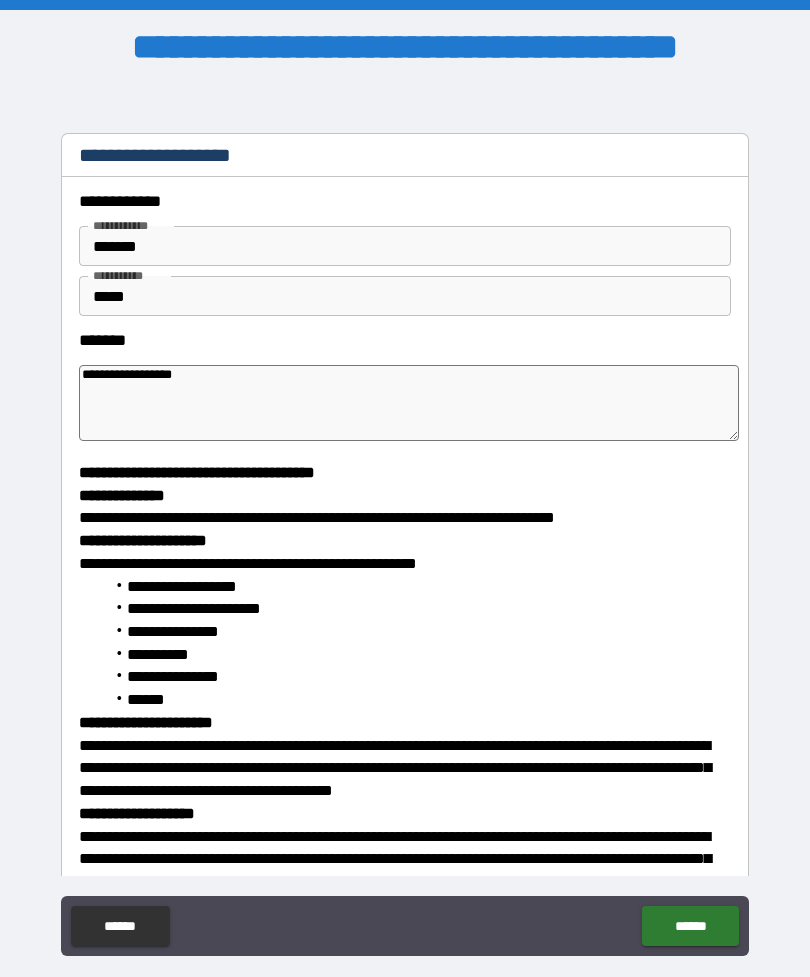 type on "**********" 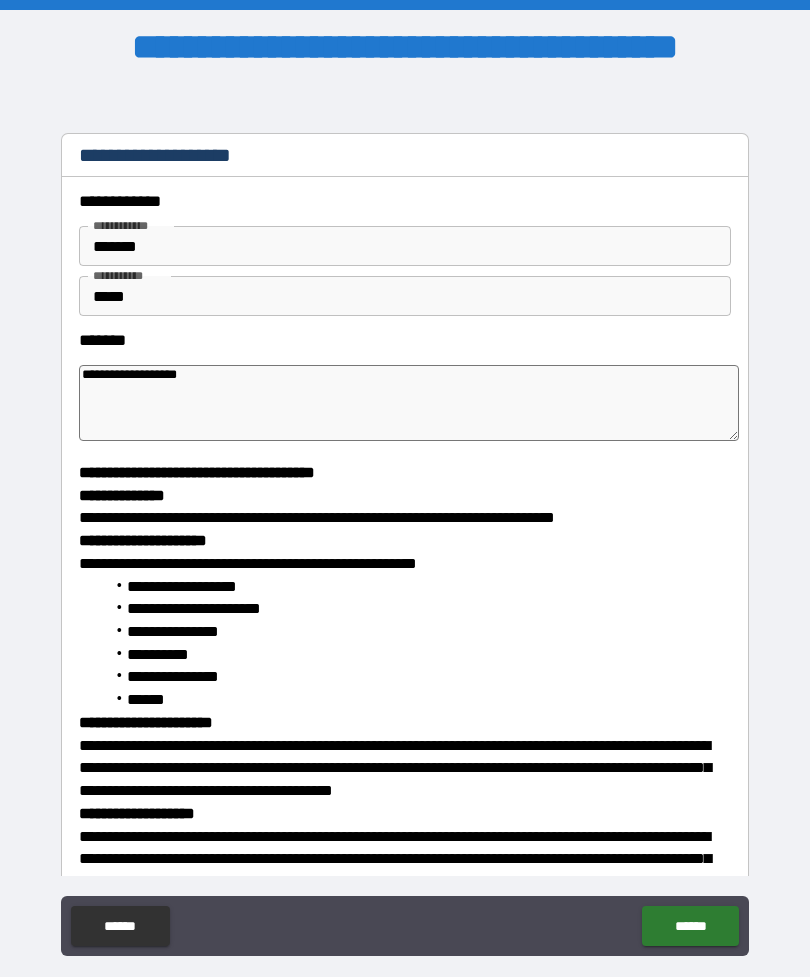 type on "*" 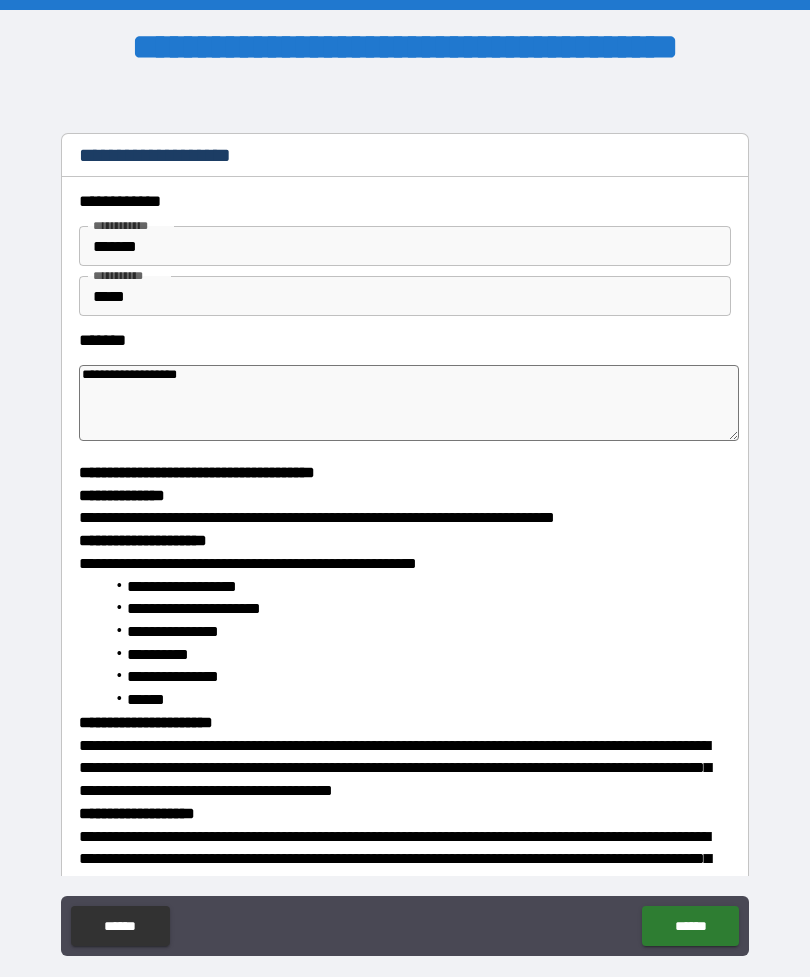 type on "**********" 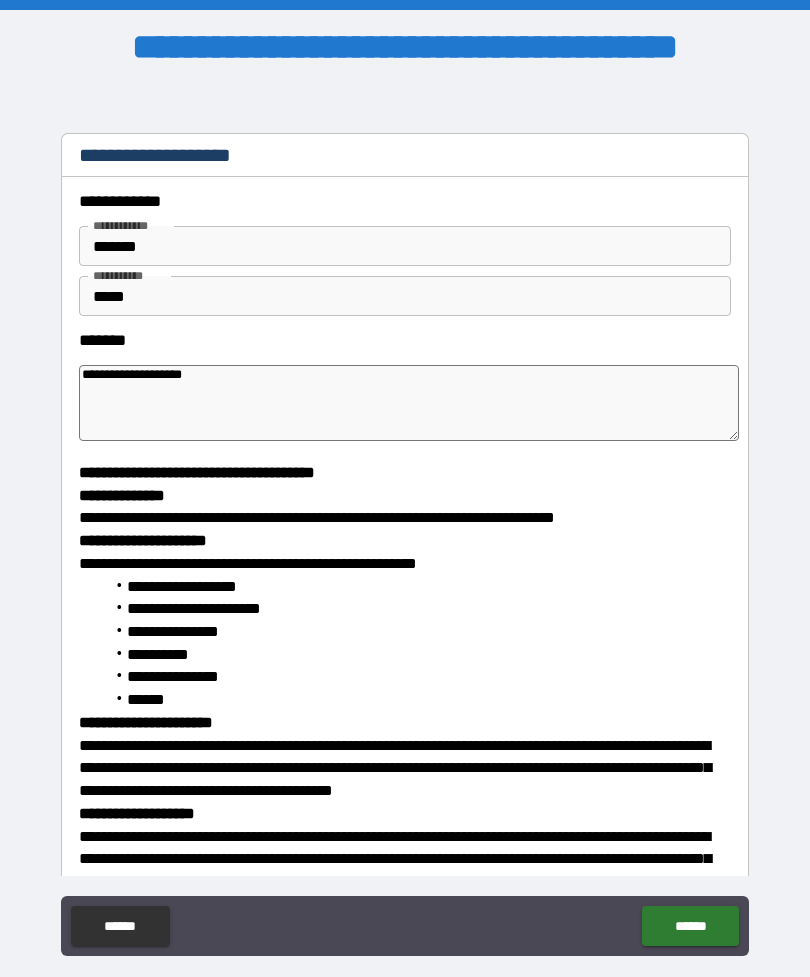 type on "*" 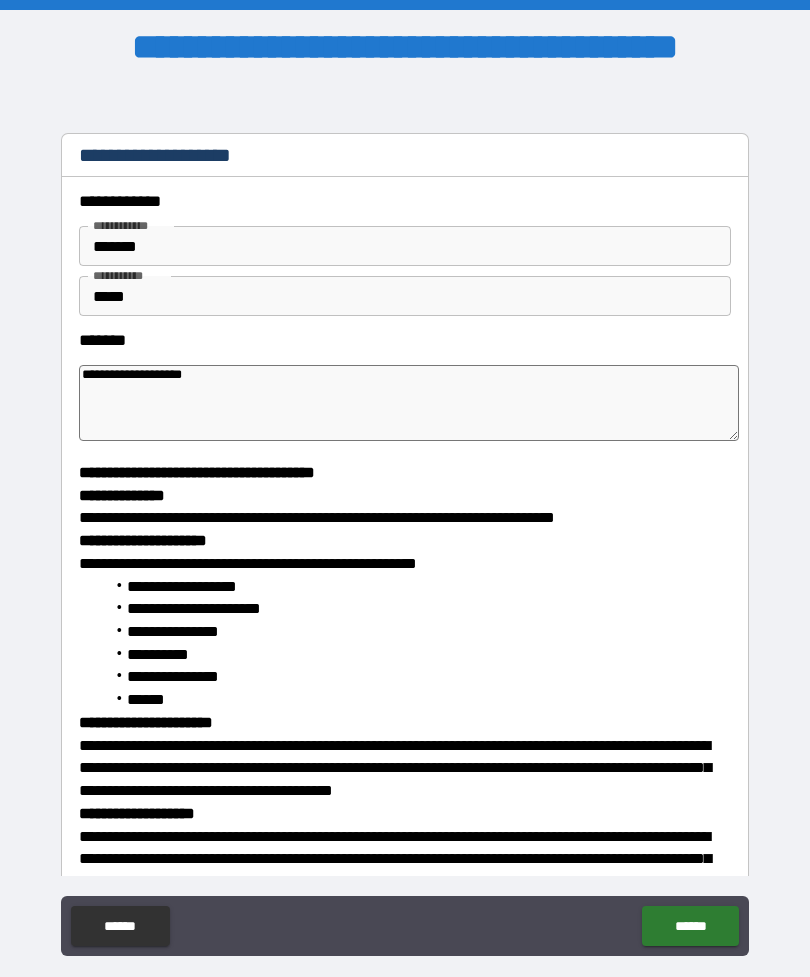 type on "**********" 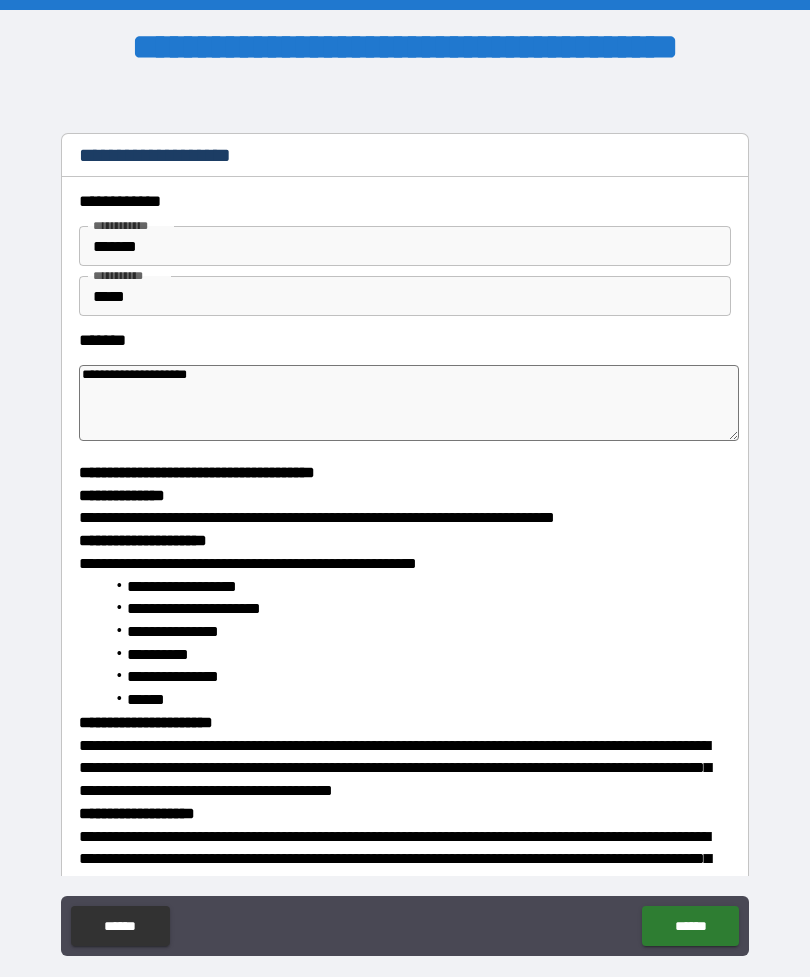 type on "*" 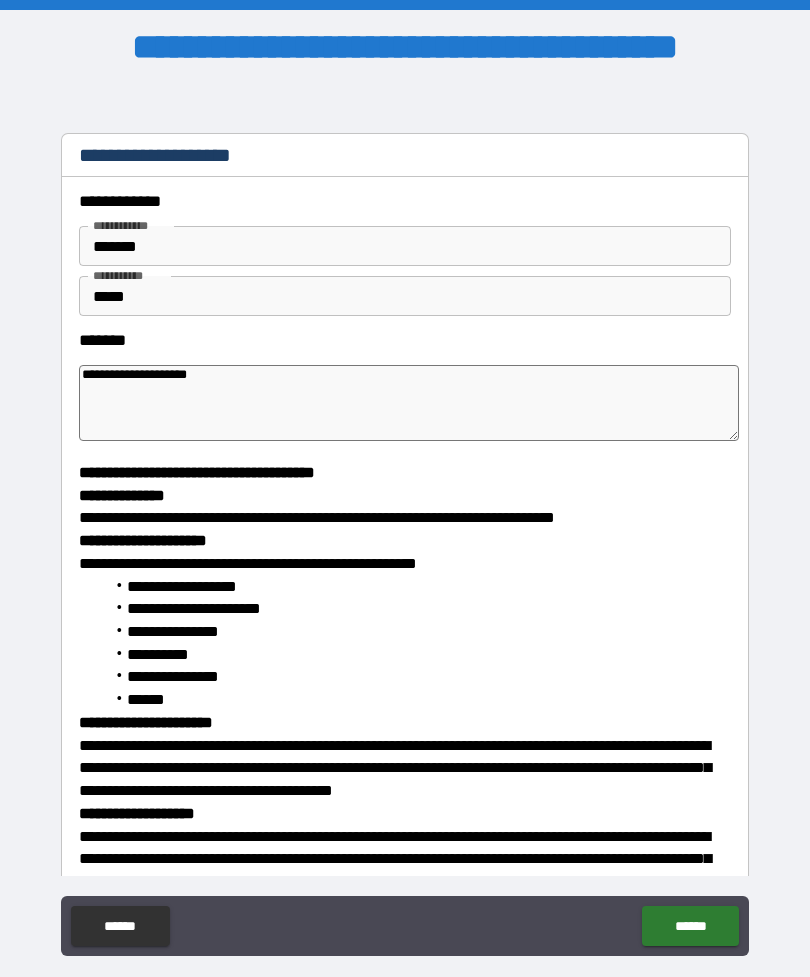 type on "**********" 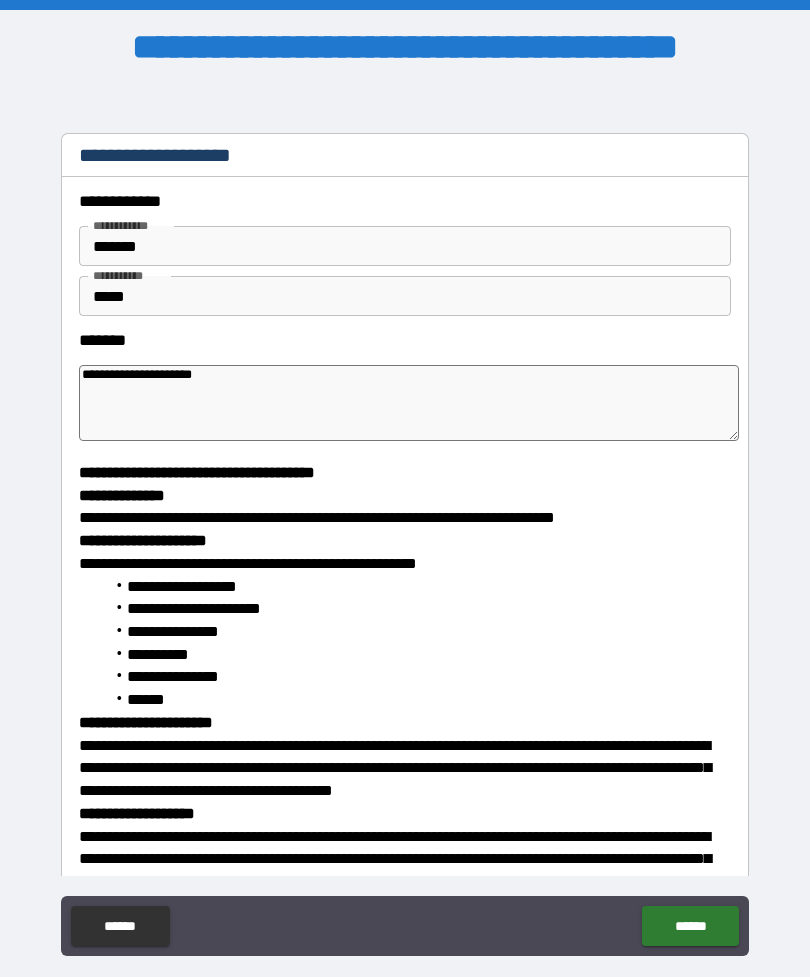 type on "*" 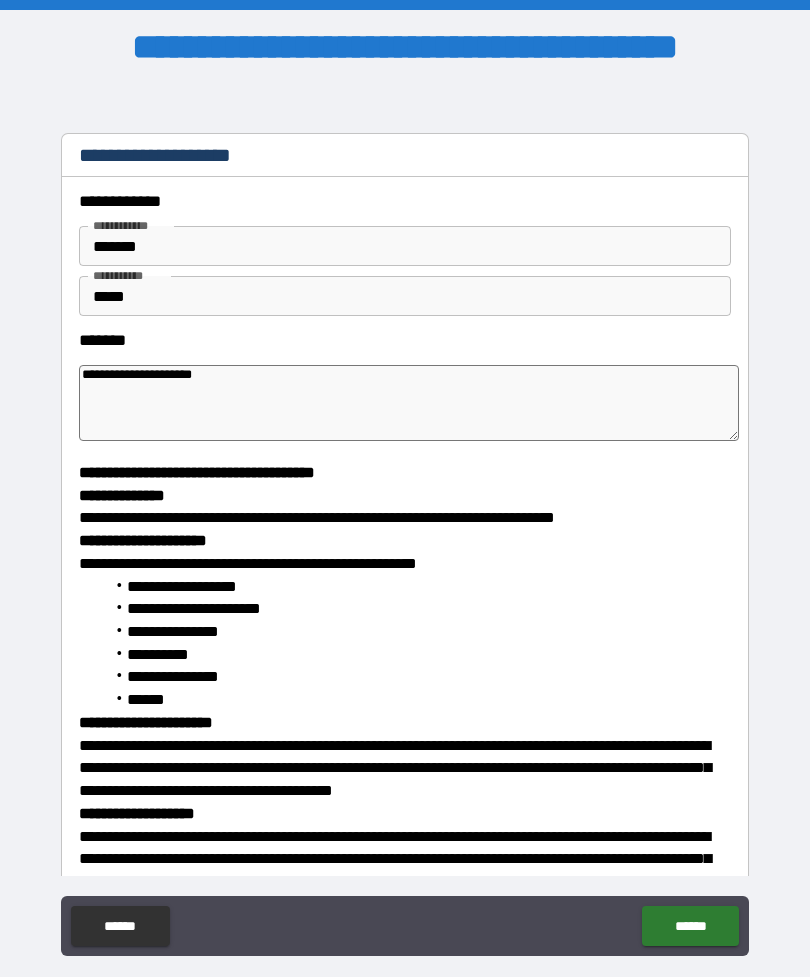 type on "**********" 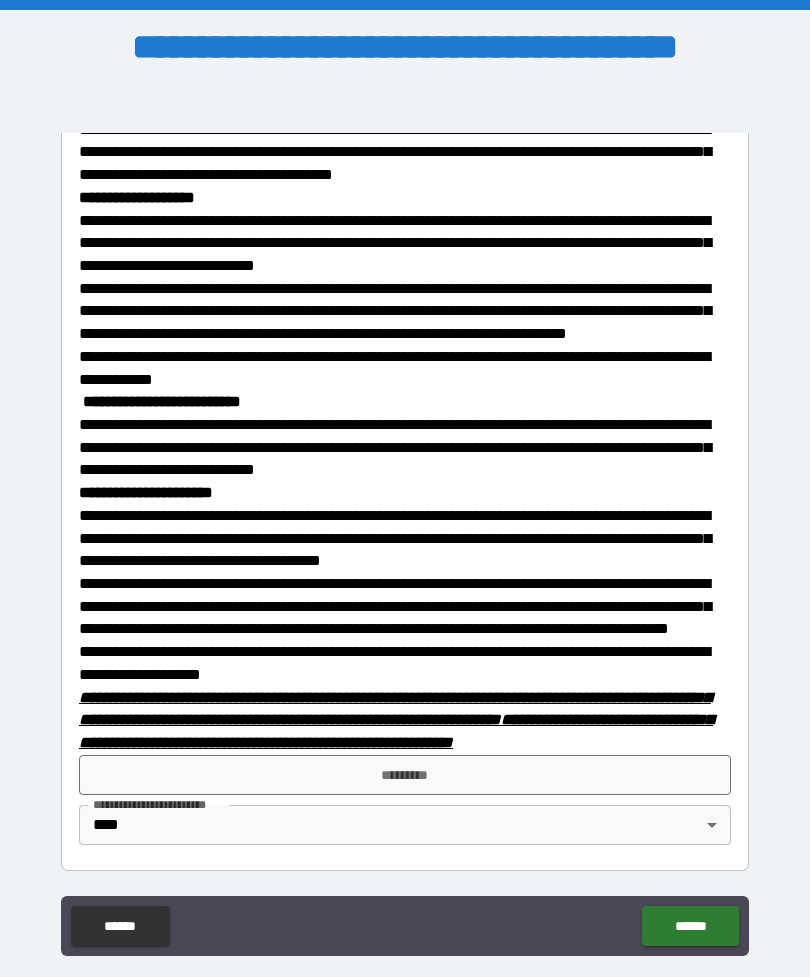 click on "**********" at bounding box center [405, 607] 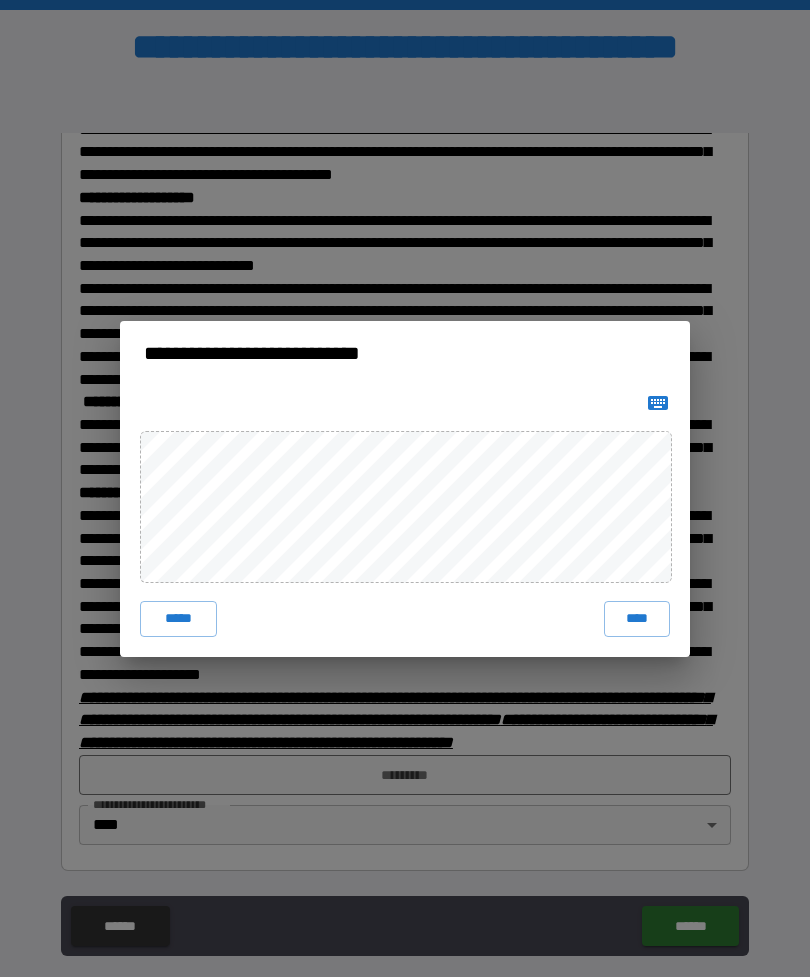 click on "****" at bounding box center (637, 619) 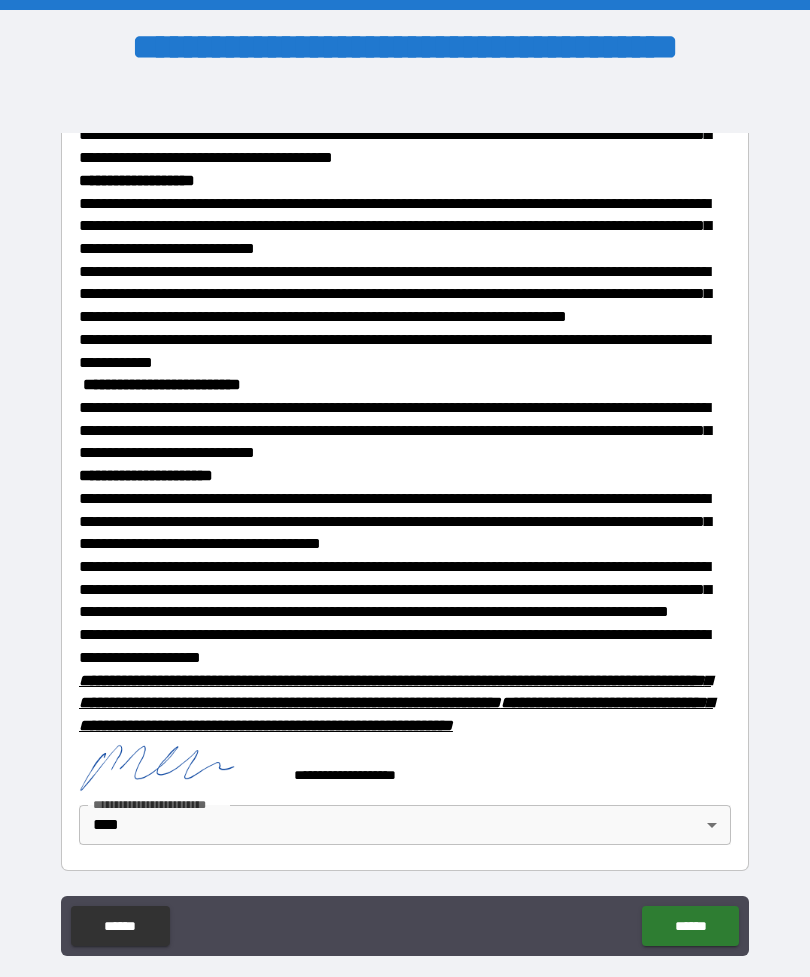 scroll, scrollTop: 643, scrollLeft: 0, axis: vertical 